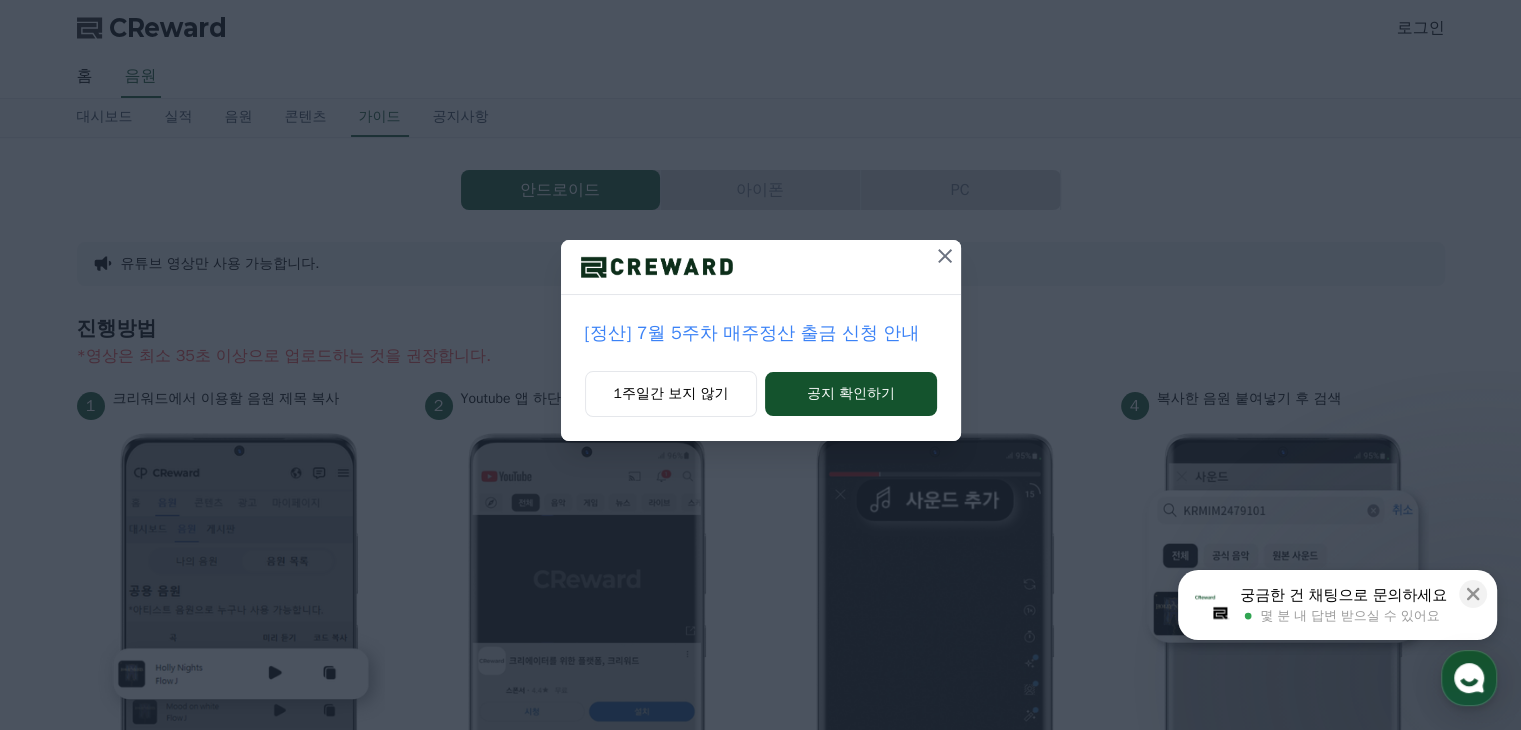 scroll, scrollTop: 0, scrollLeft: 0, axis: both 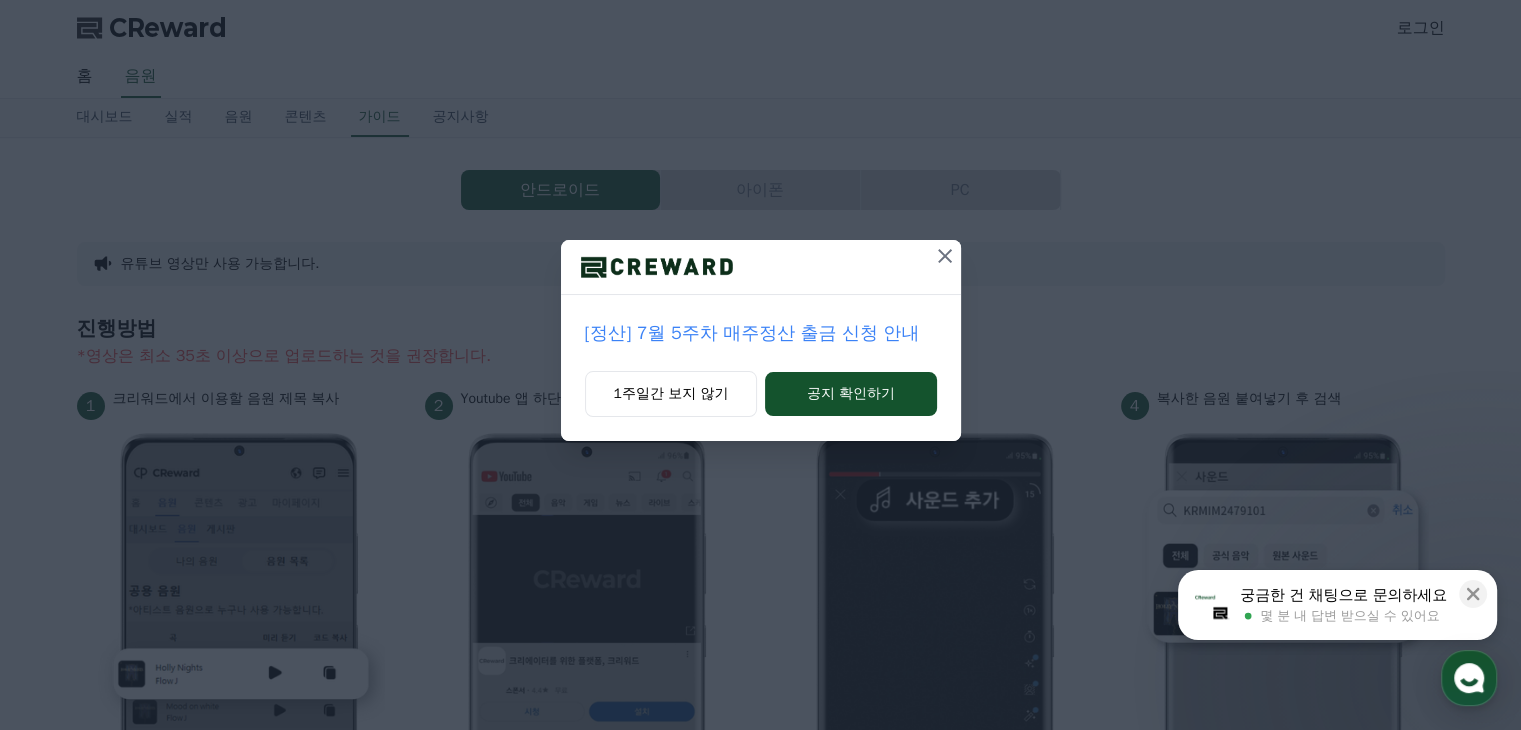 click 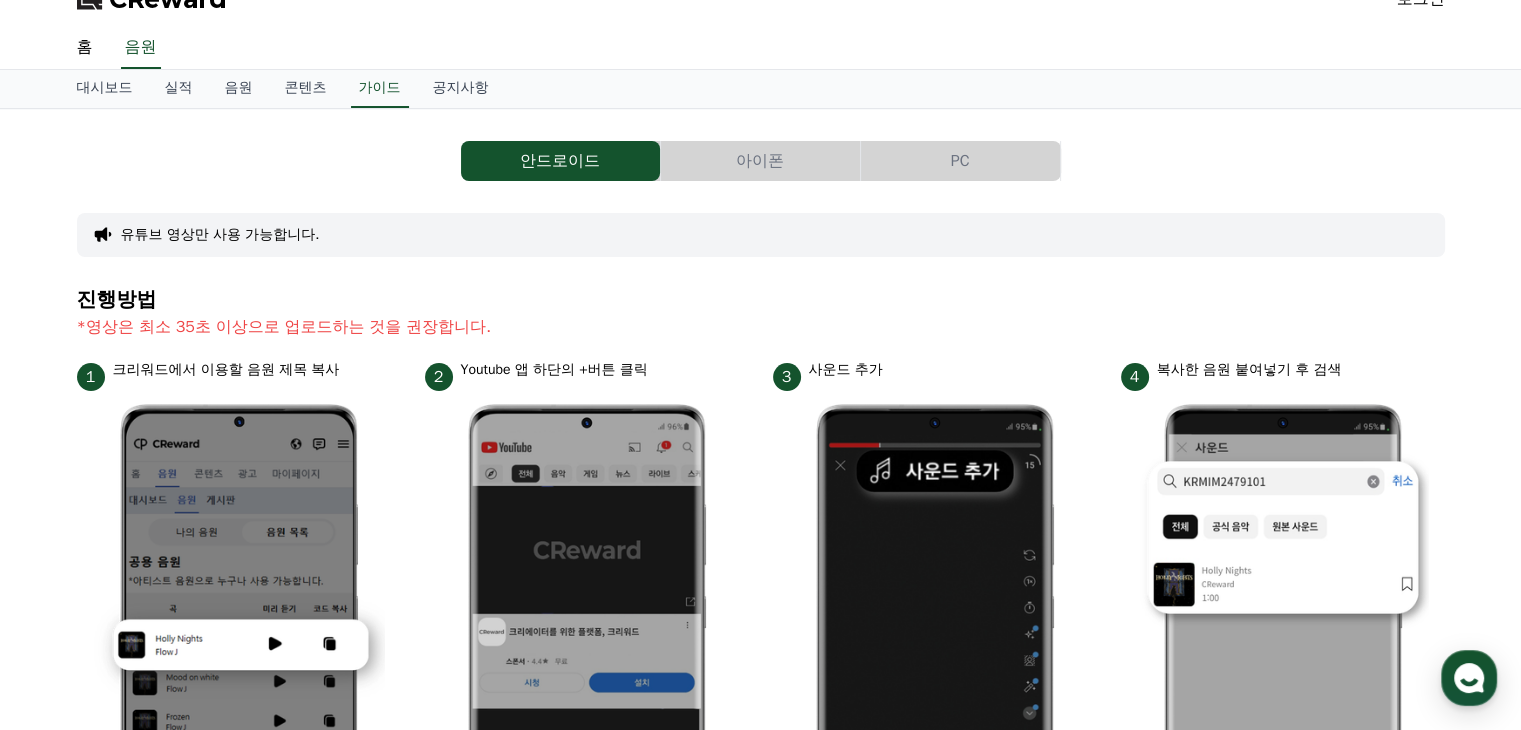 scroll, scrollTop: 0, scrollLeft: 0, axis: both 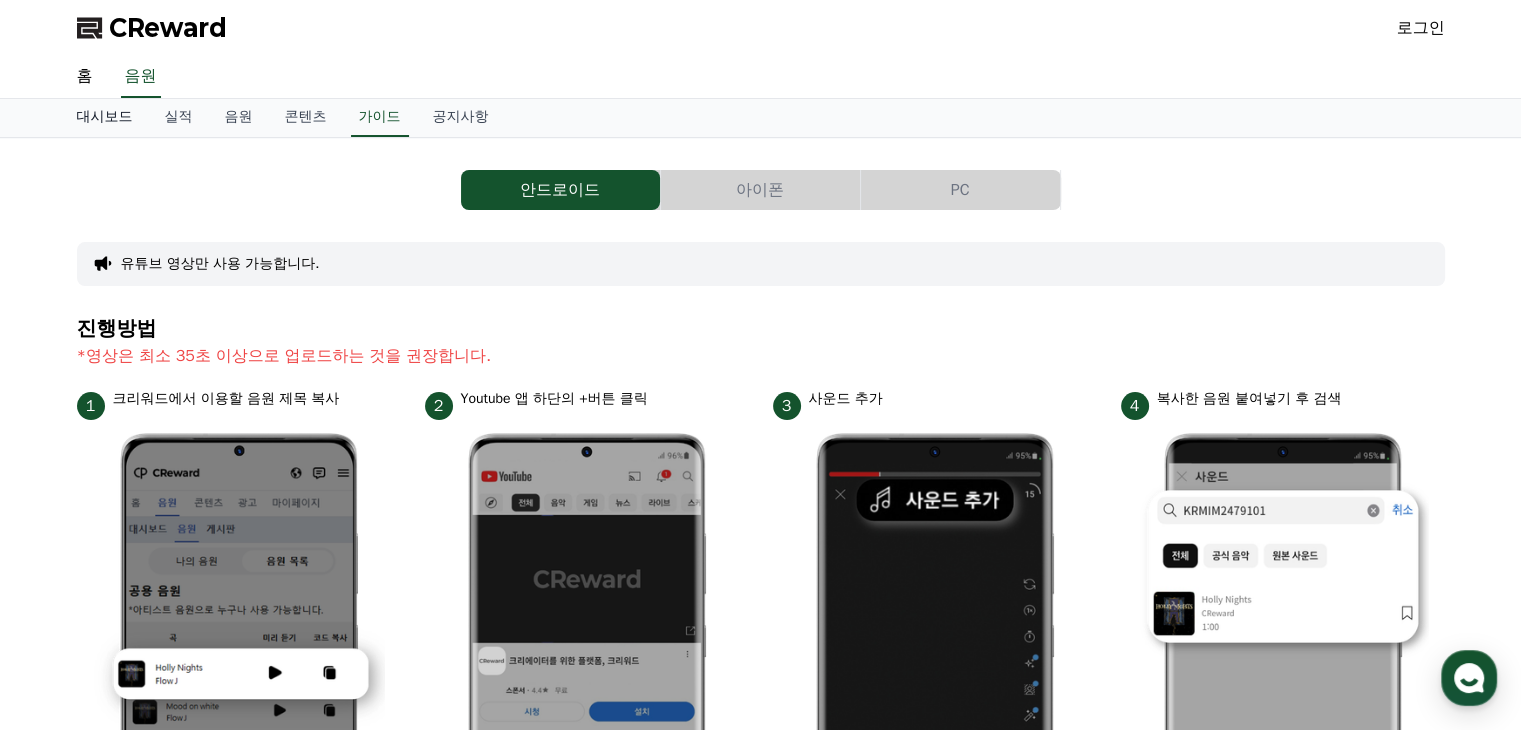 click on "대시보드" at bounding box center (105, 118) 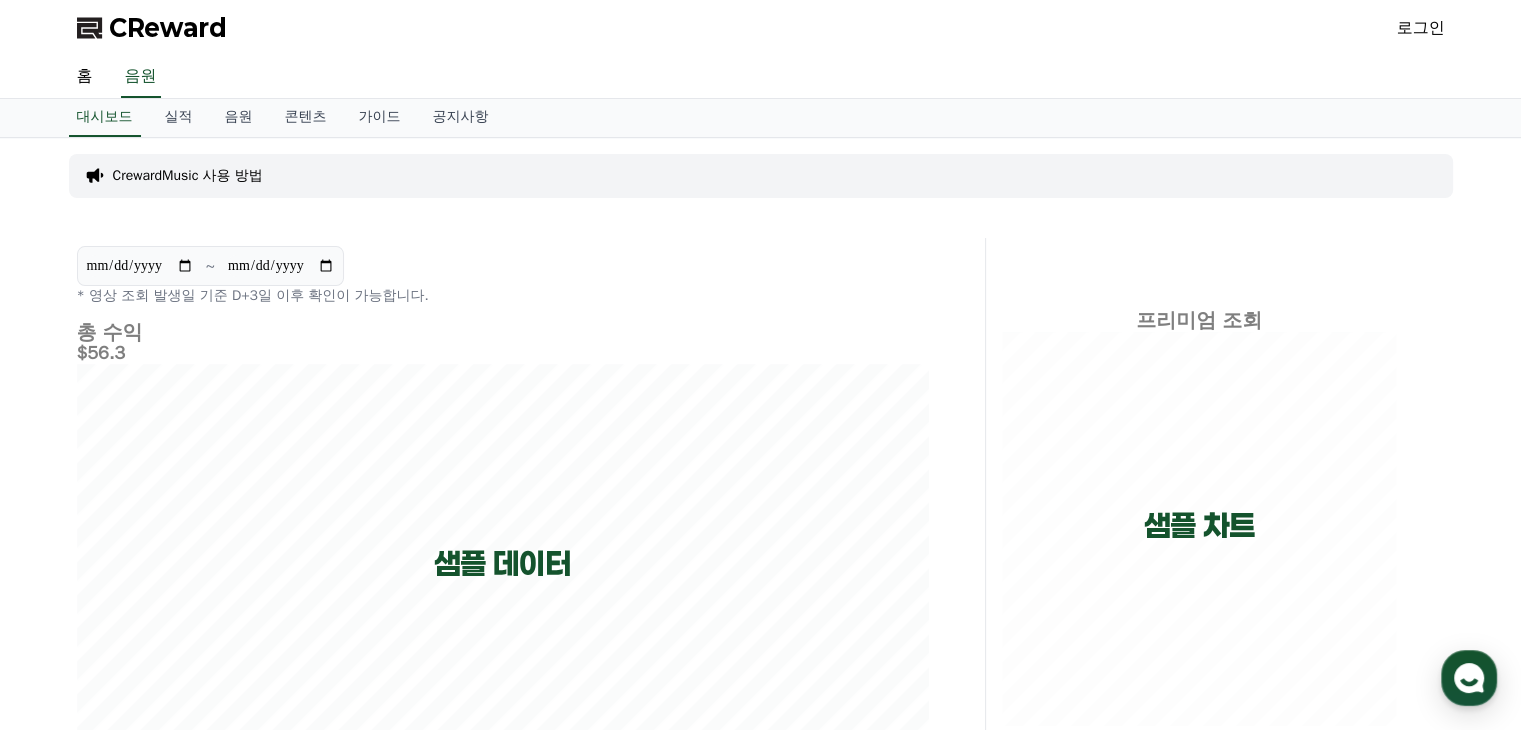 click on "로그인" at bounding box center [1421, 28] 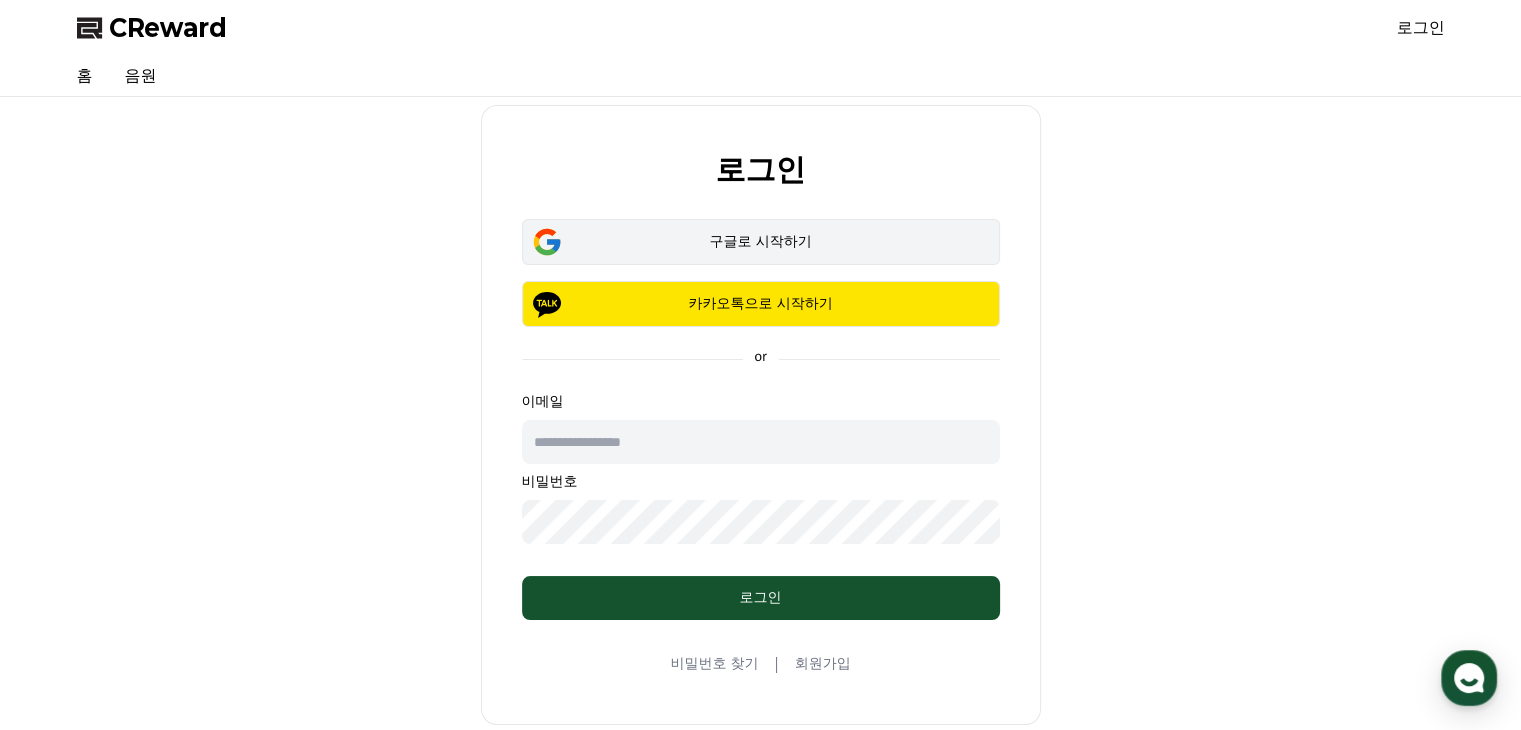 click on "구글로 시작하기" at bounding box center (761, 242) 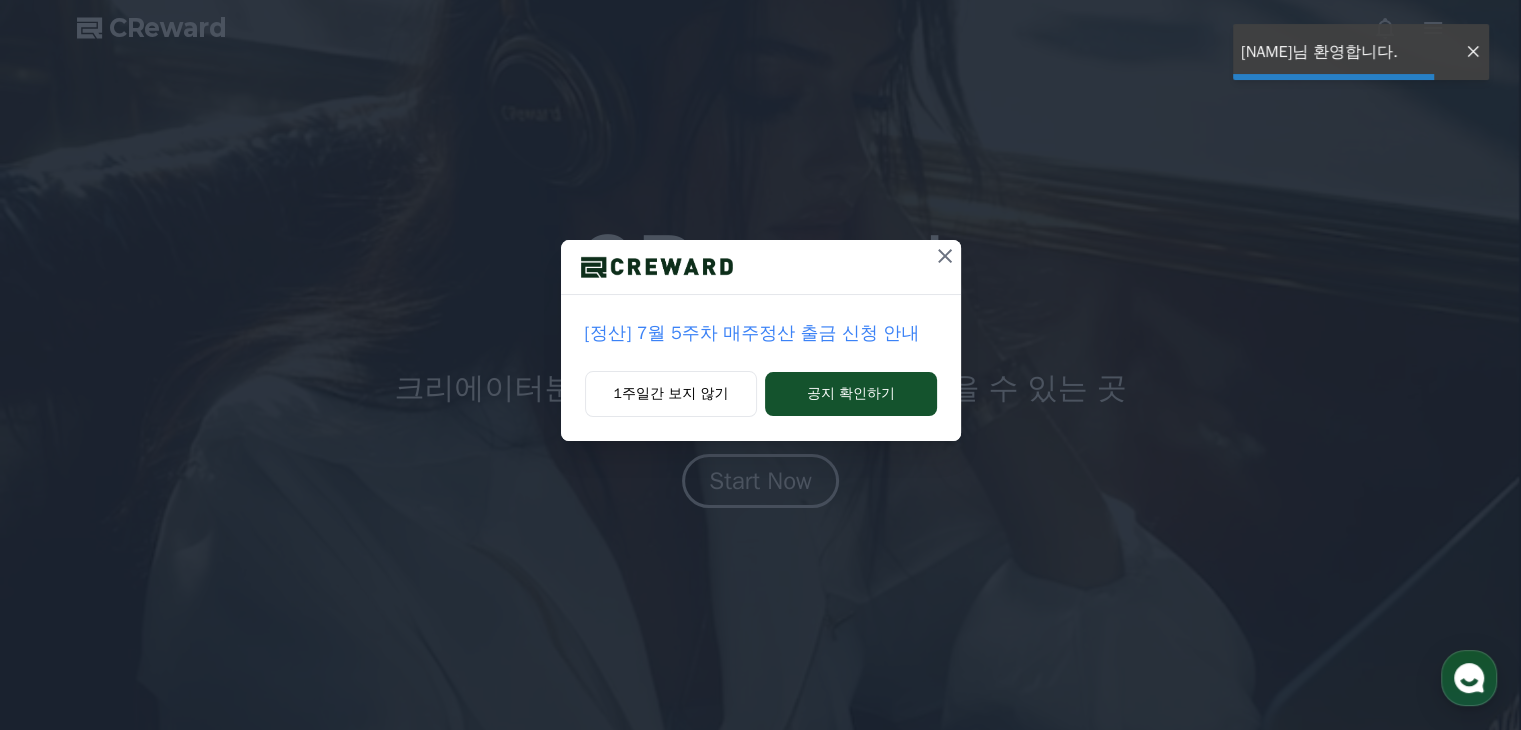 scroll, scrollTop: 0, scrollLeft: 0, axis: both 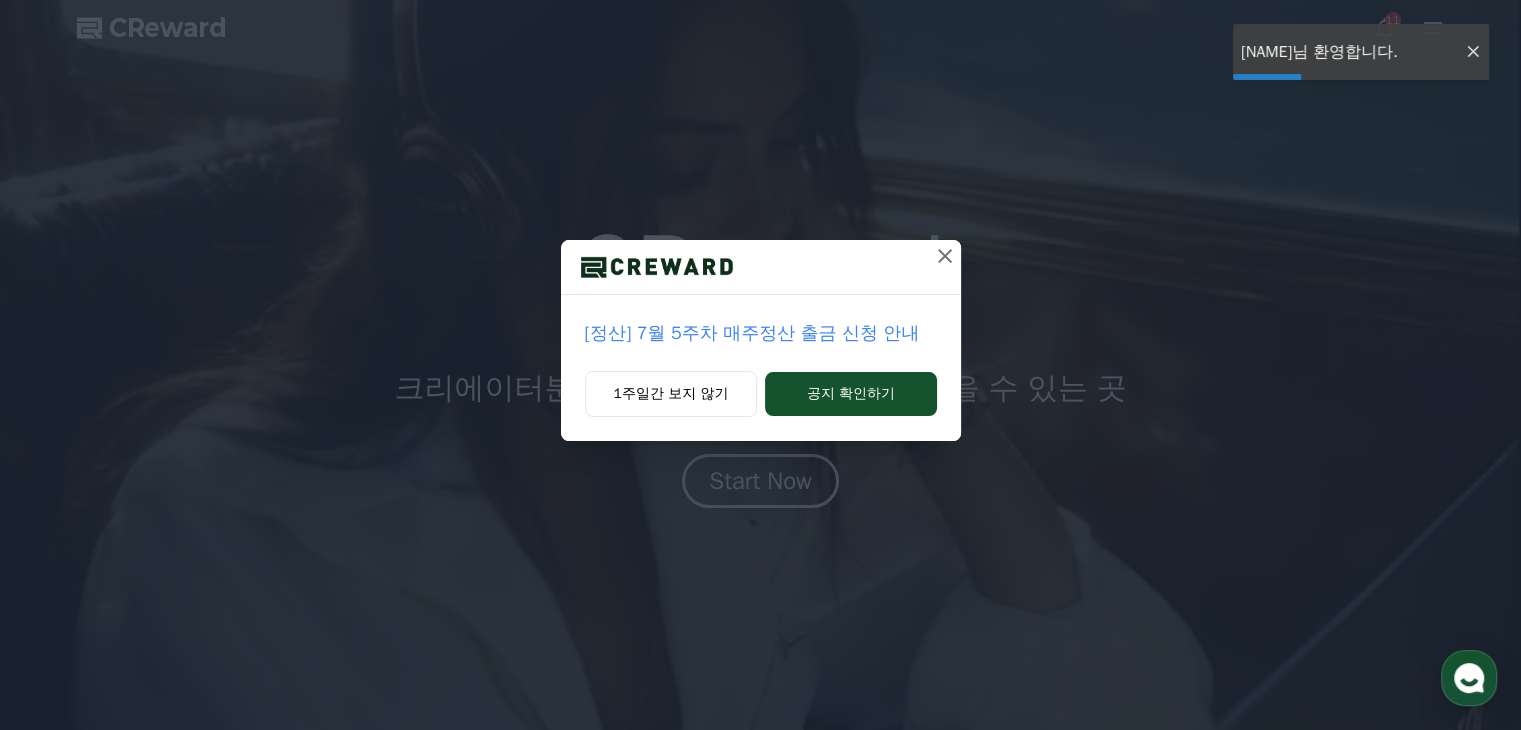 click 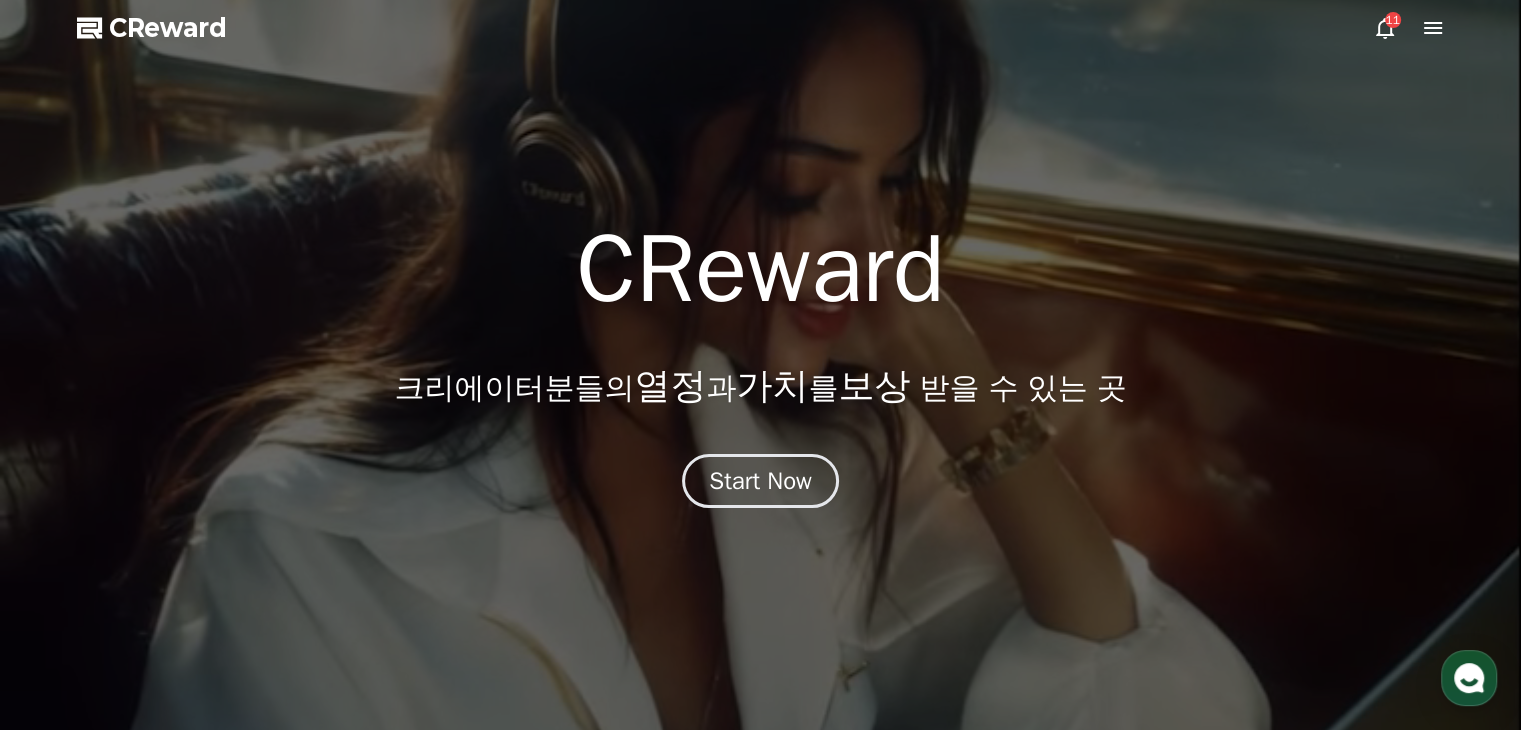 click 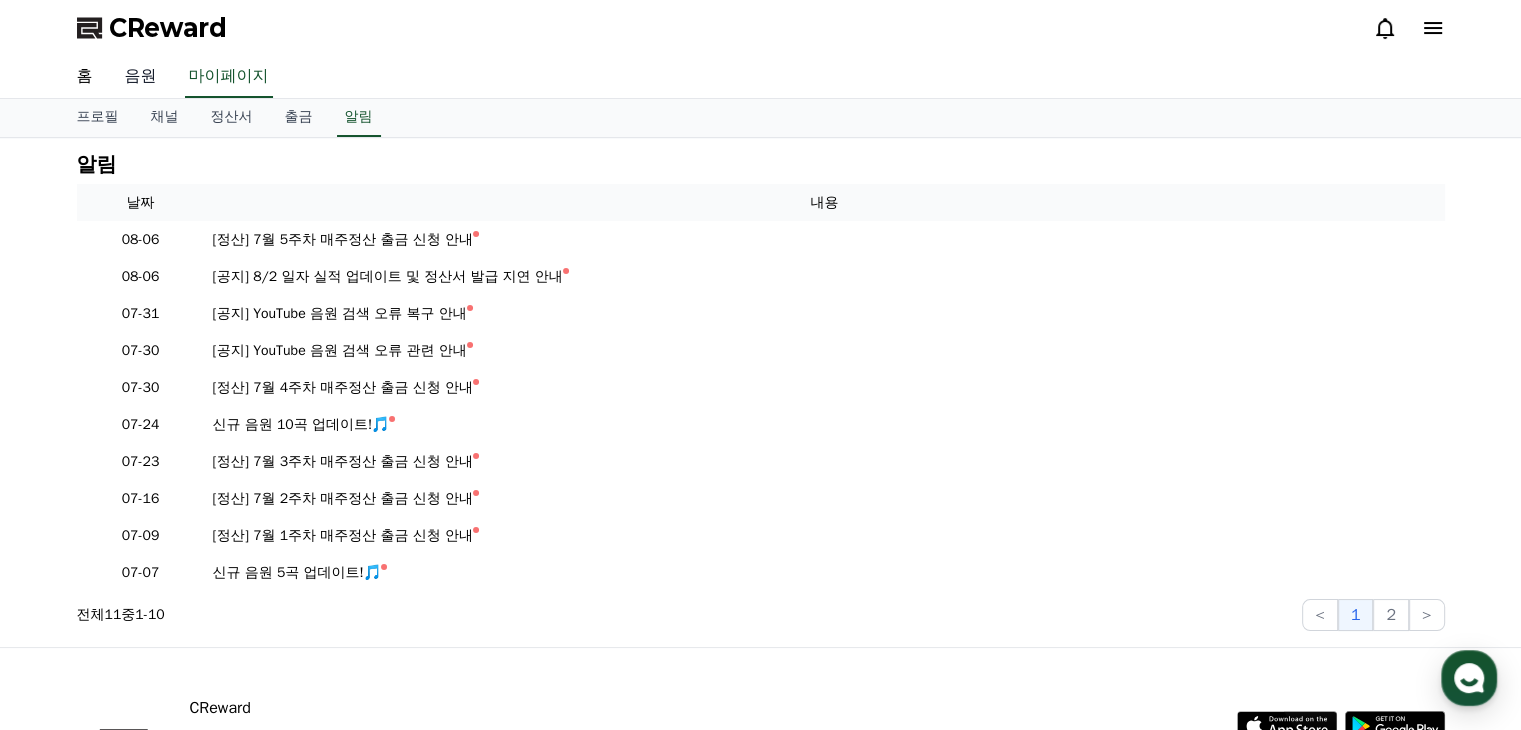 click on "음원" at bounding box center (141, 77) 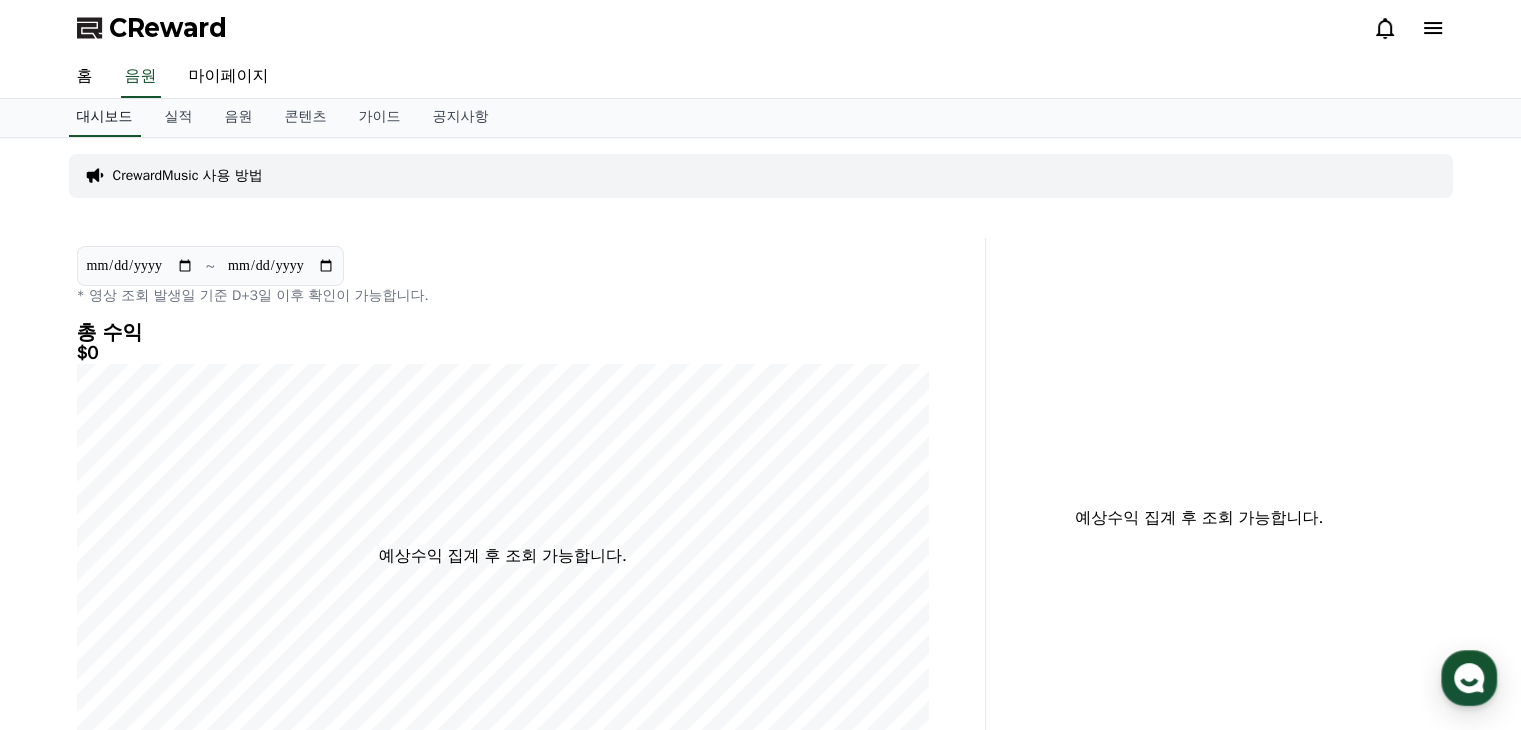 click on "대시보드" at bounding box center [105, 118] 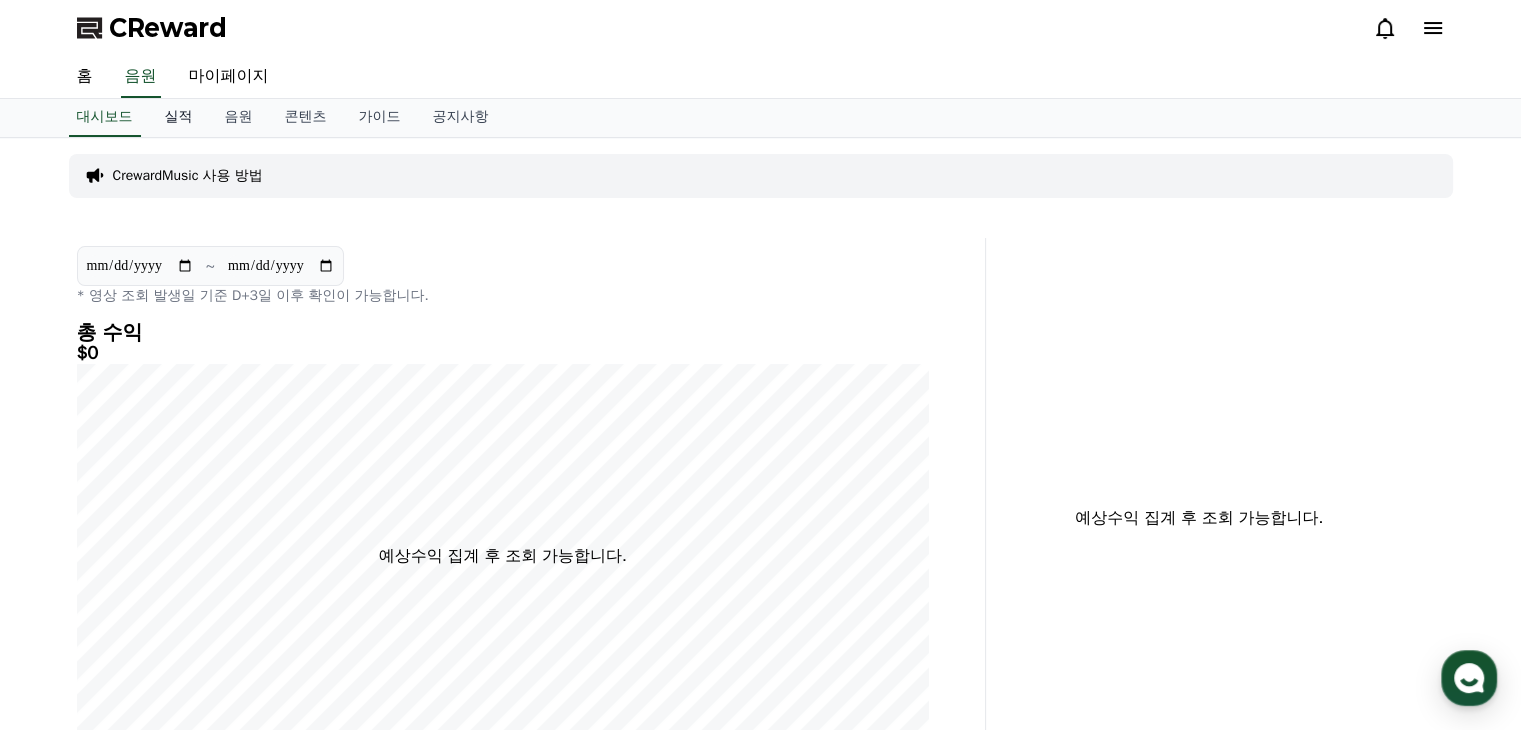 click on "실적" at bounding box center [179, 118] 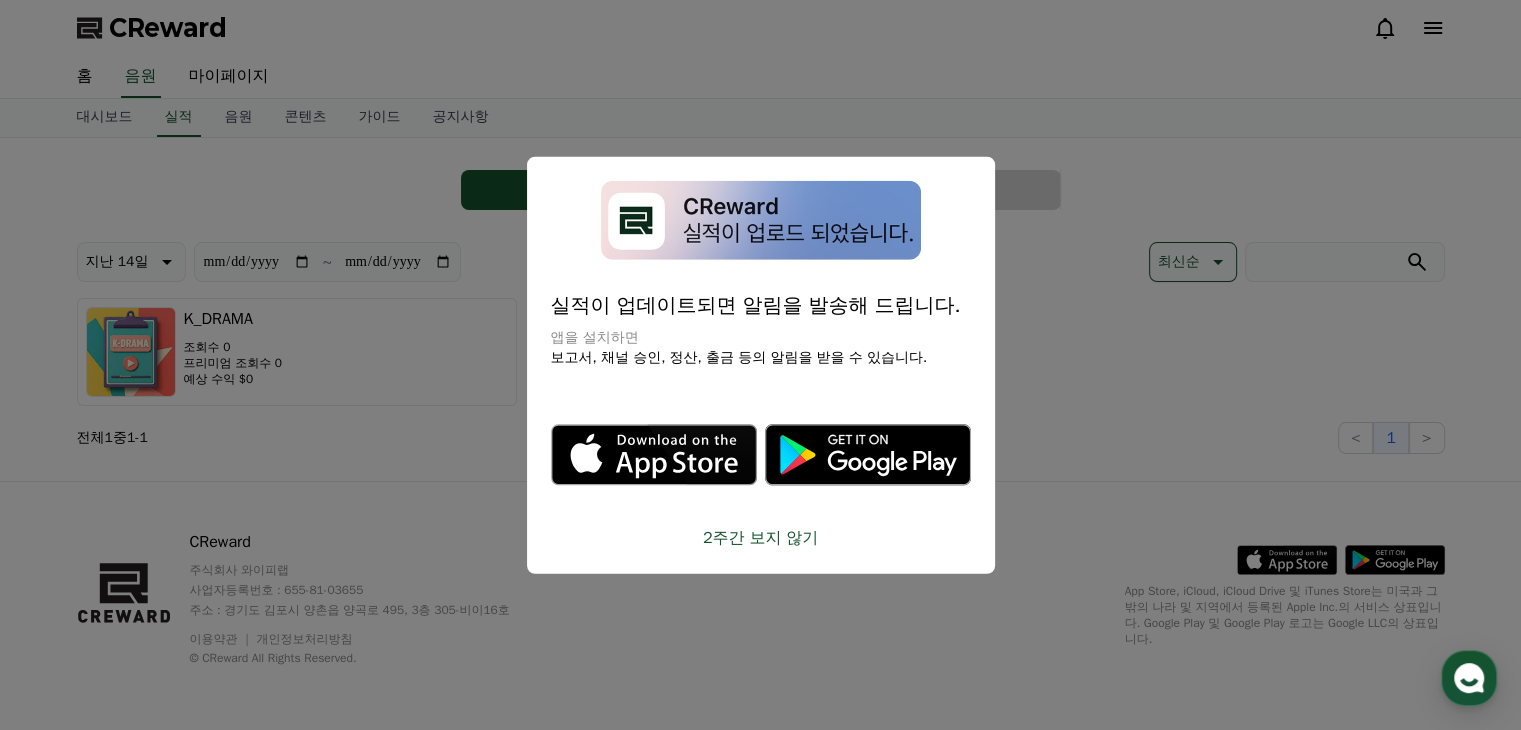 click at bounding box center (760, 365) 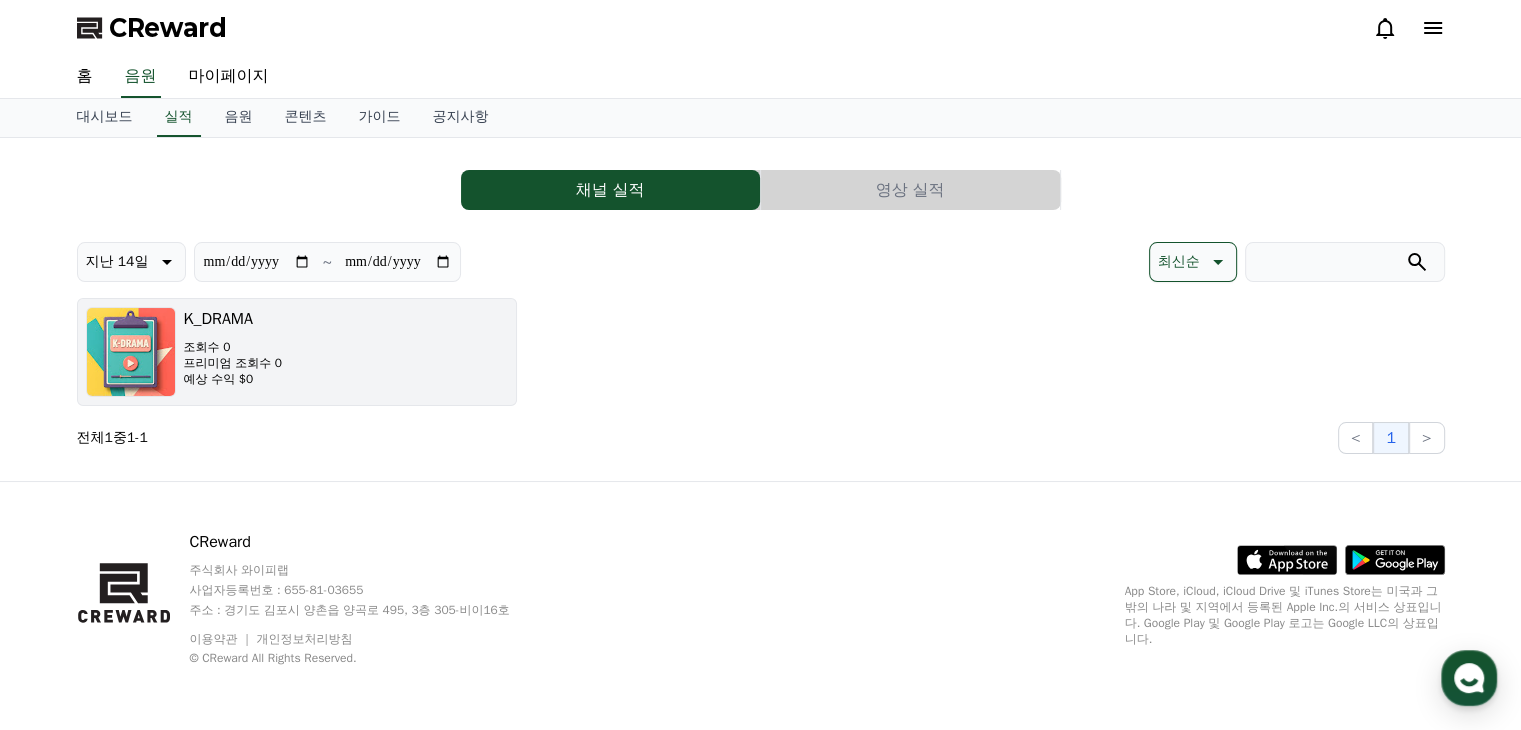 click on "K_DRAMA   조회수 0   프리미엄 조회수 0   예상 수익 $0" at bounding box center [297, 352] 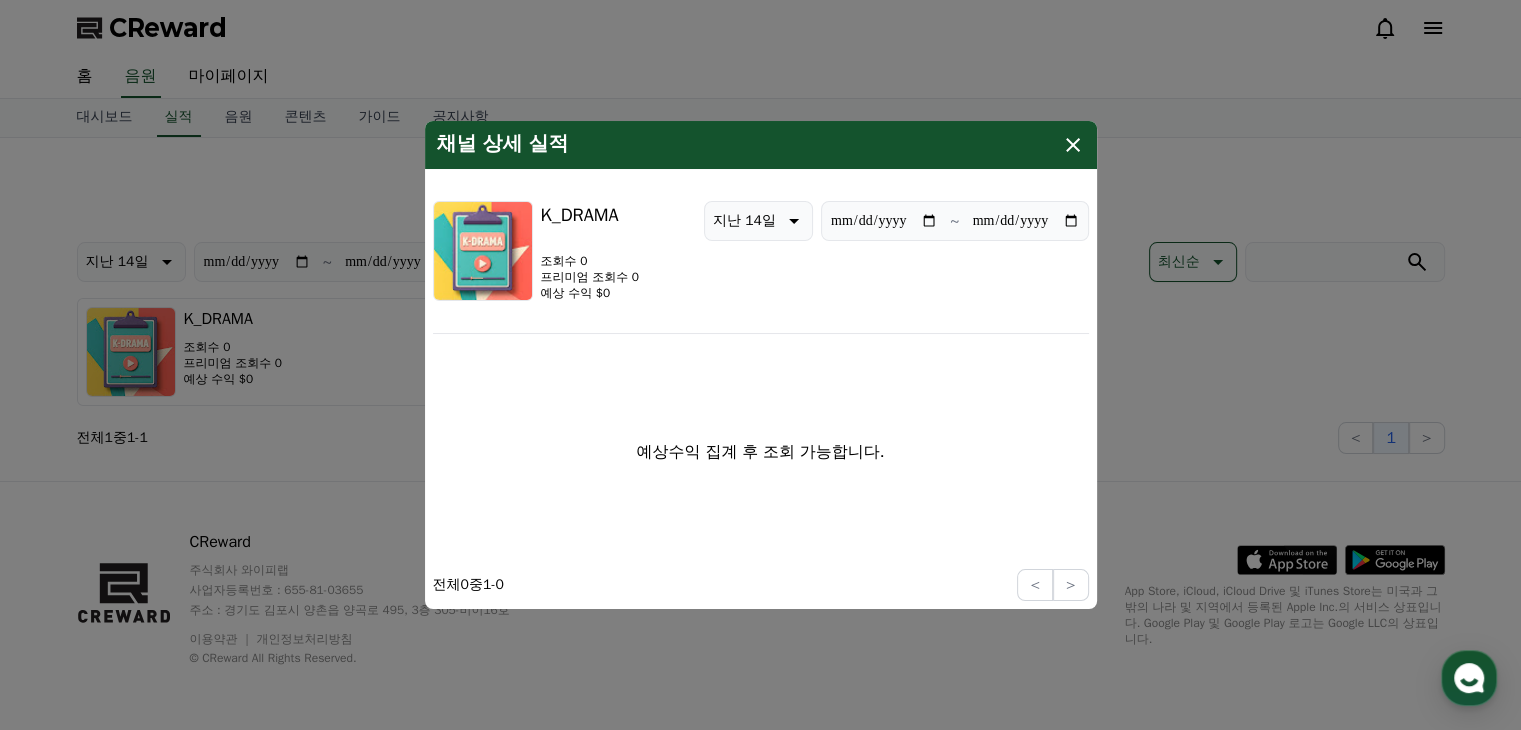 click 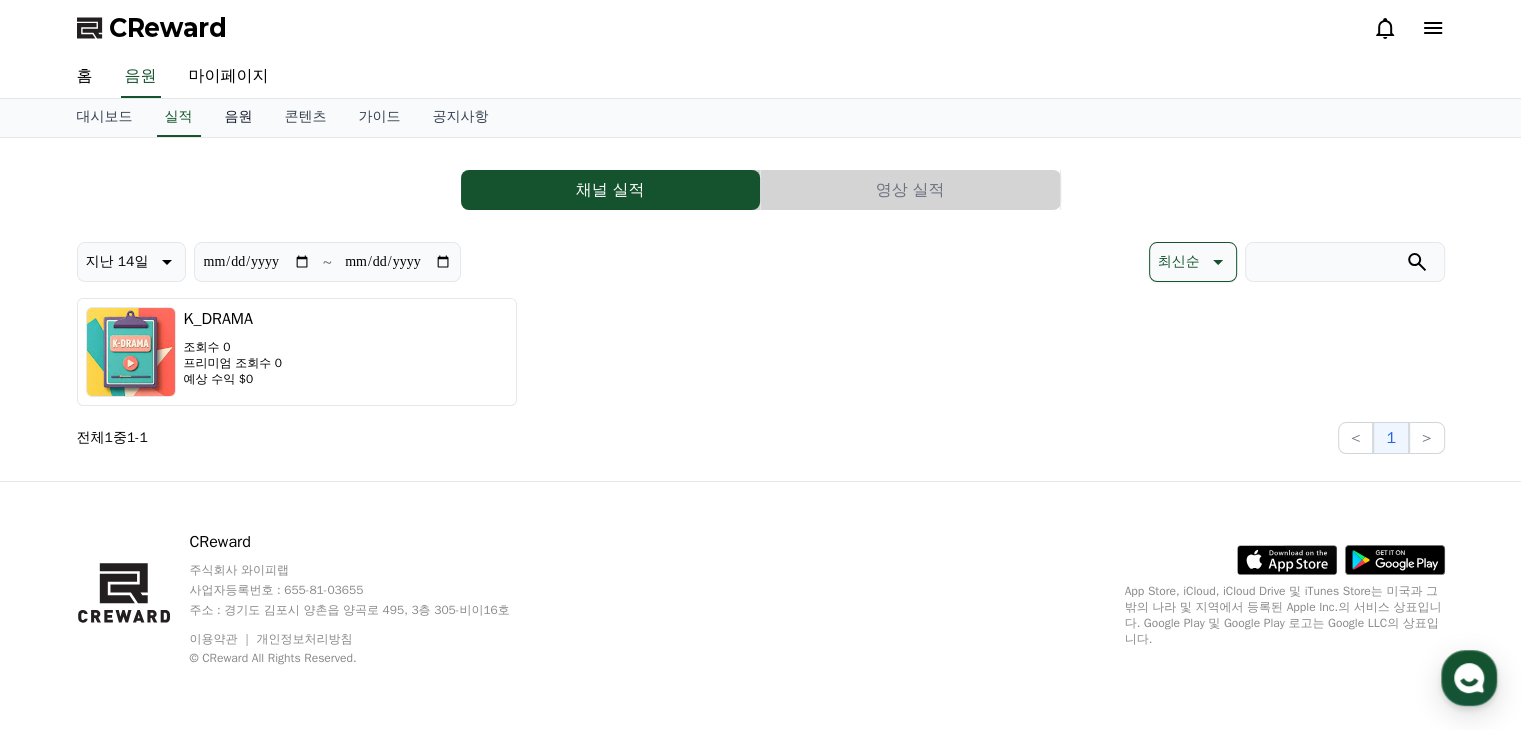 click on "음원" at bounding box center (239, 118) 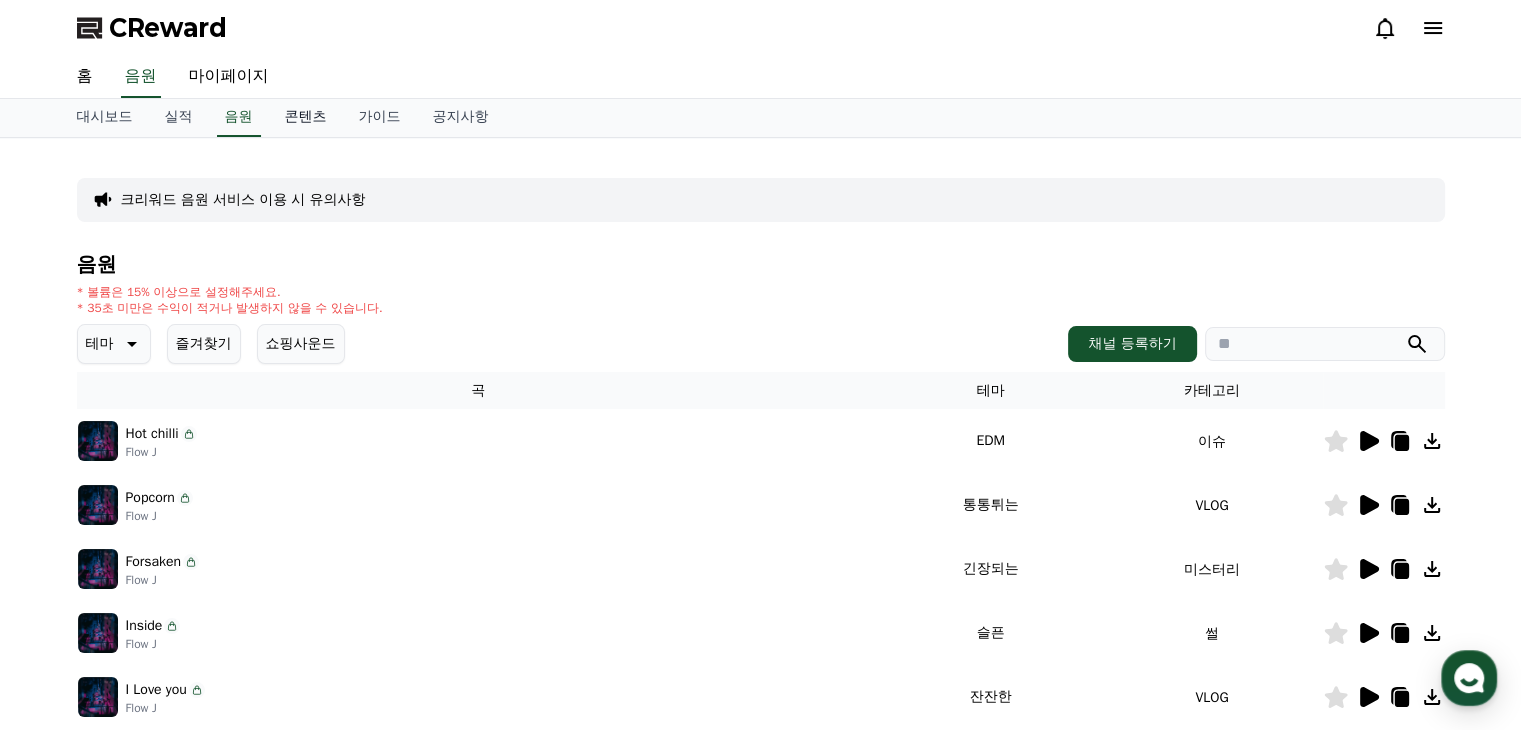 click on "콘텐츠" at bounding box center [306, 118] 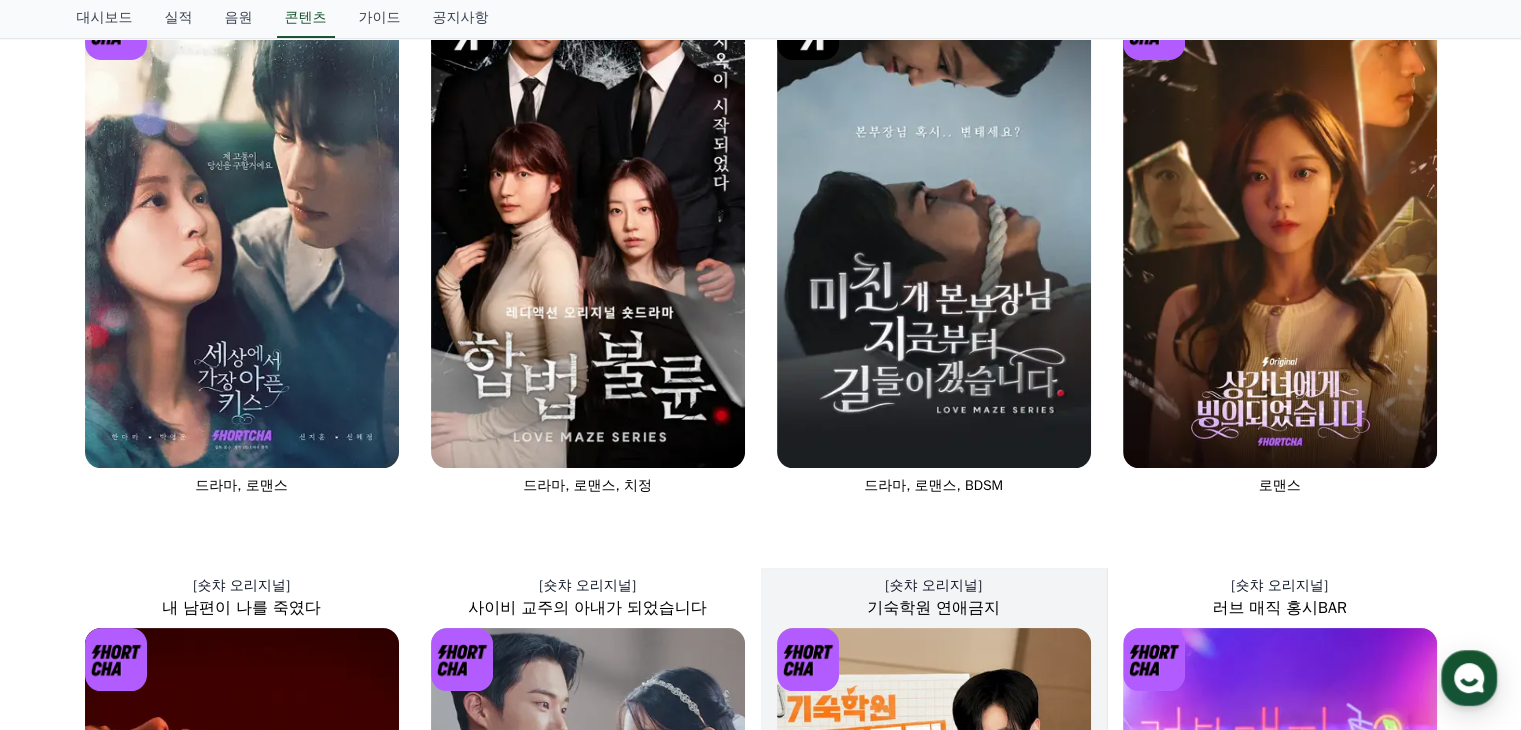 scroll, scrollTop: 10, scrollLeft: 0, axis: vertical 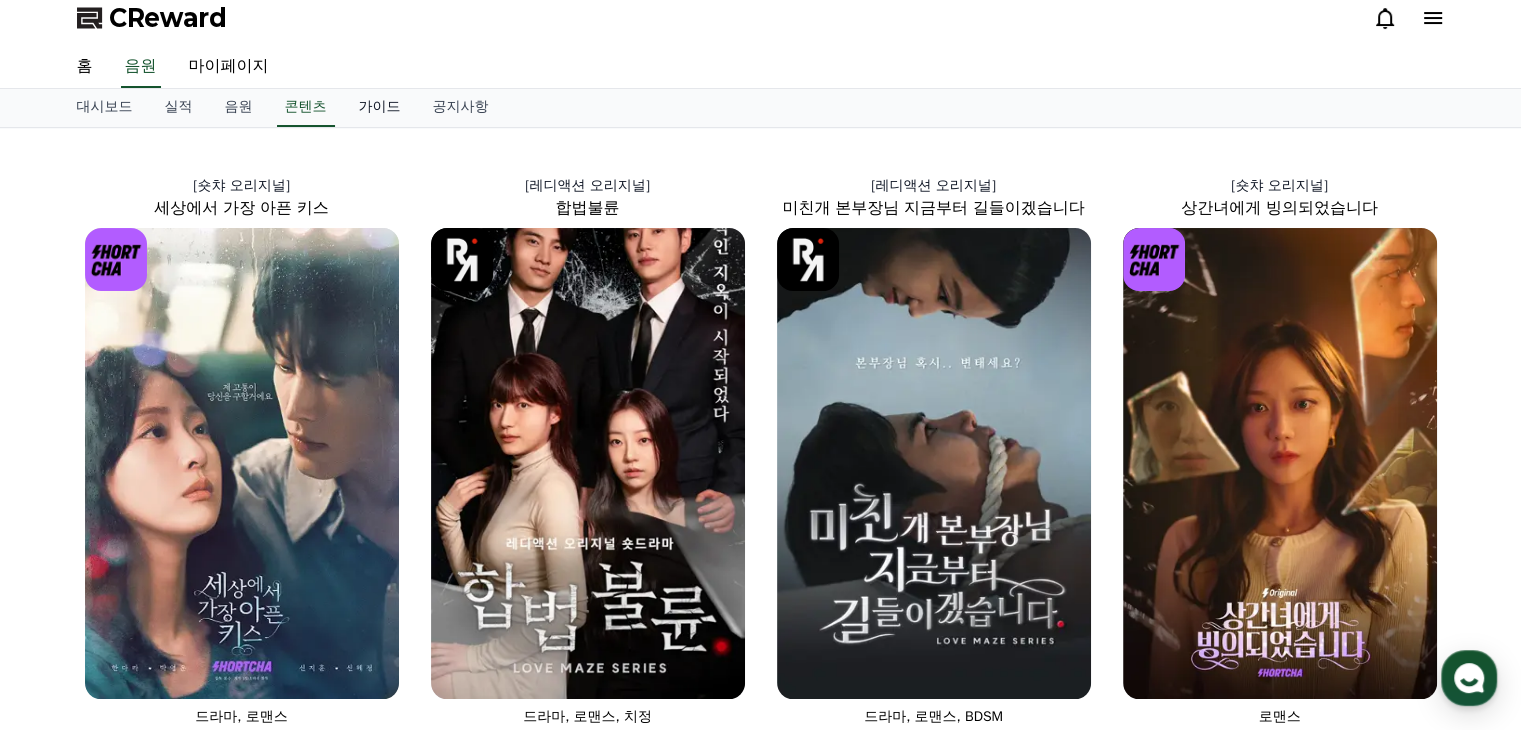click on "가이드" at bounding box center (380, 108) 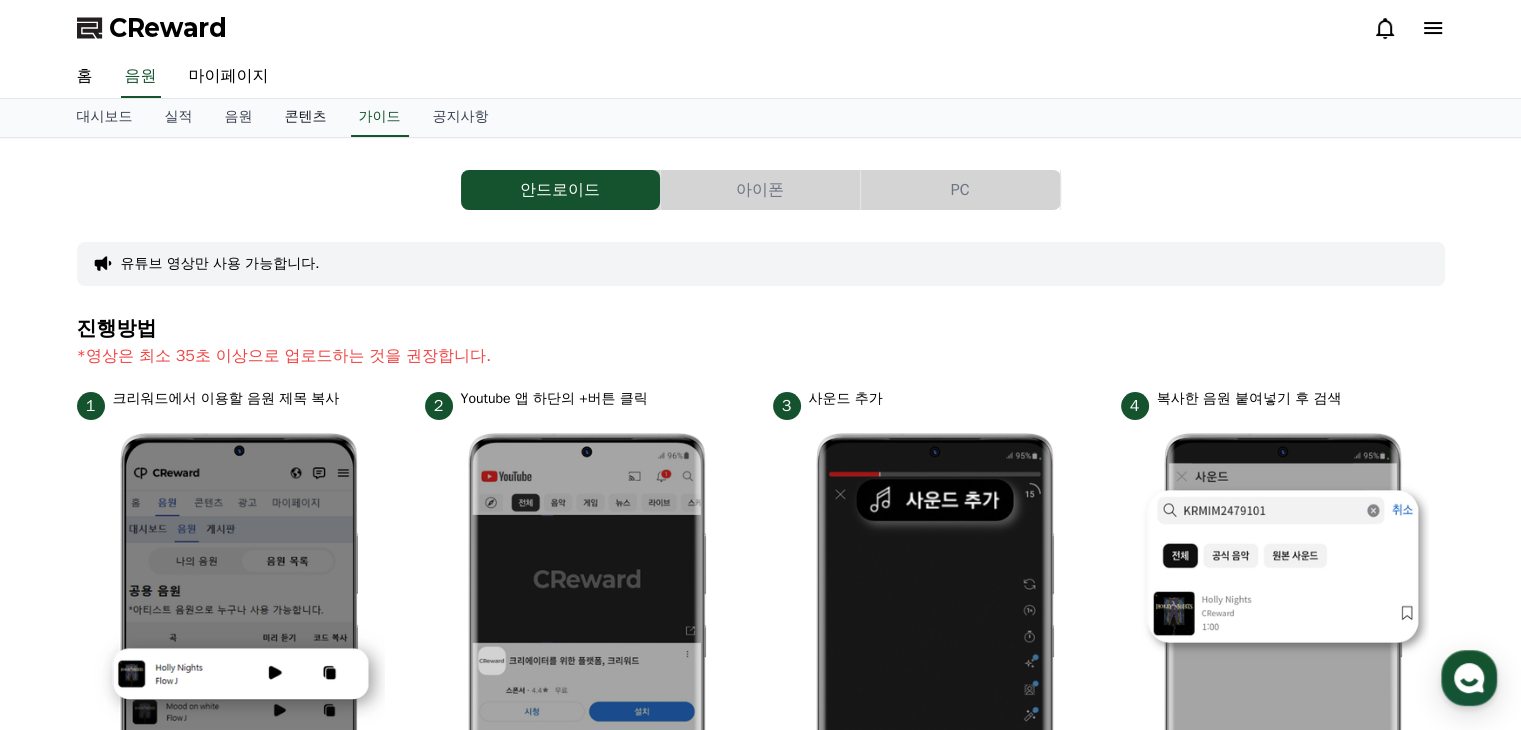 click on "콘텐츠" at bounding box center (306, 118) 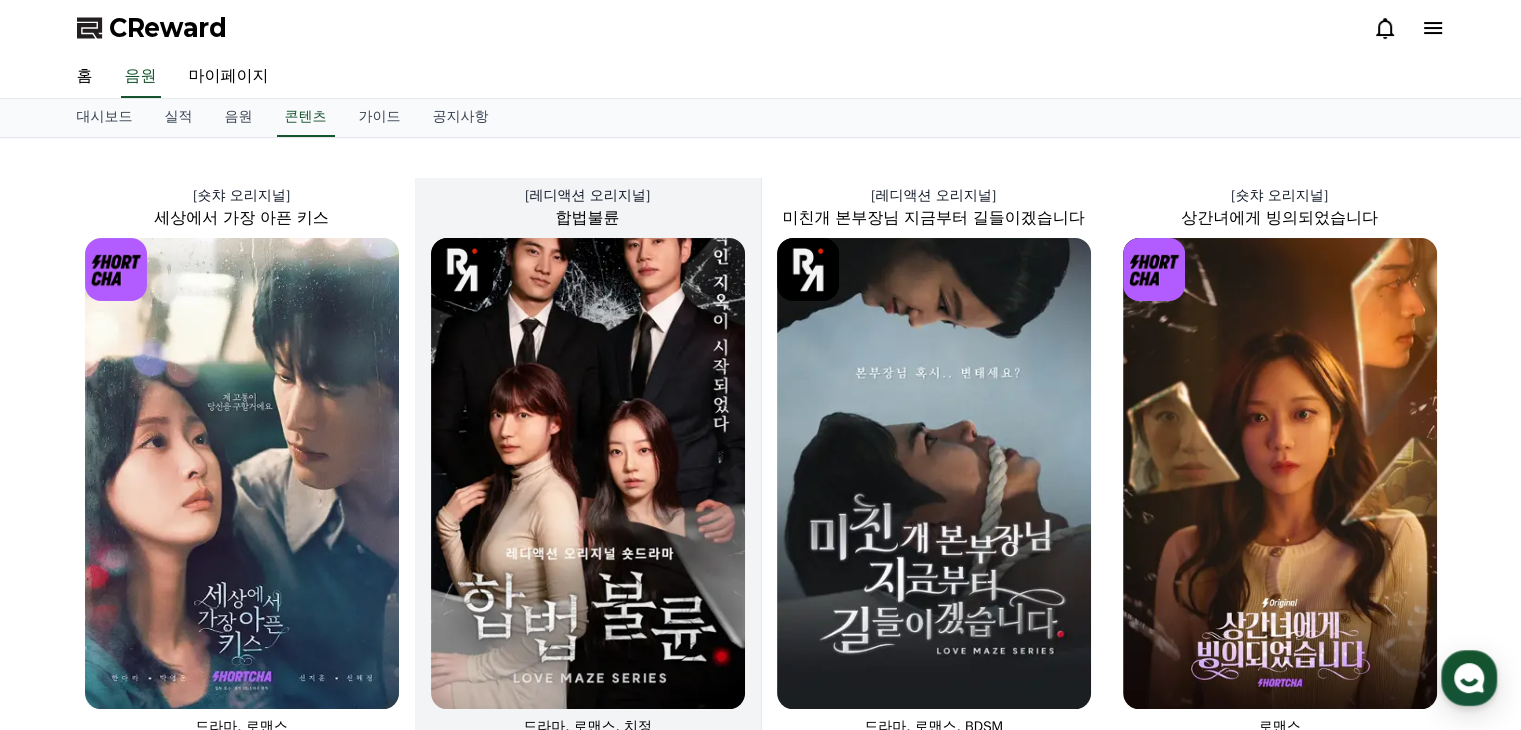click at bounding box center (588, 473) 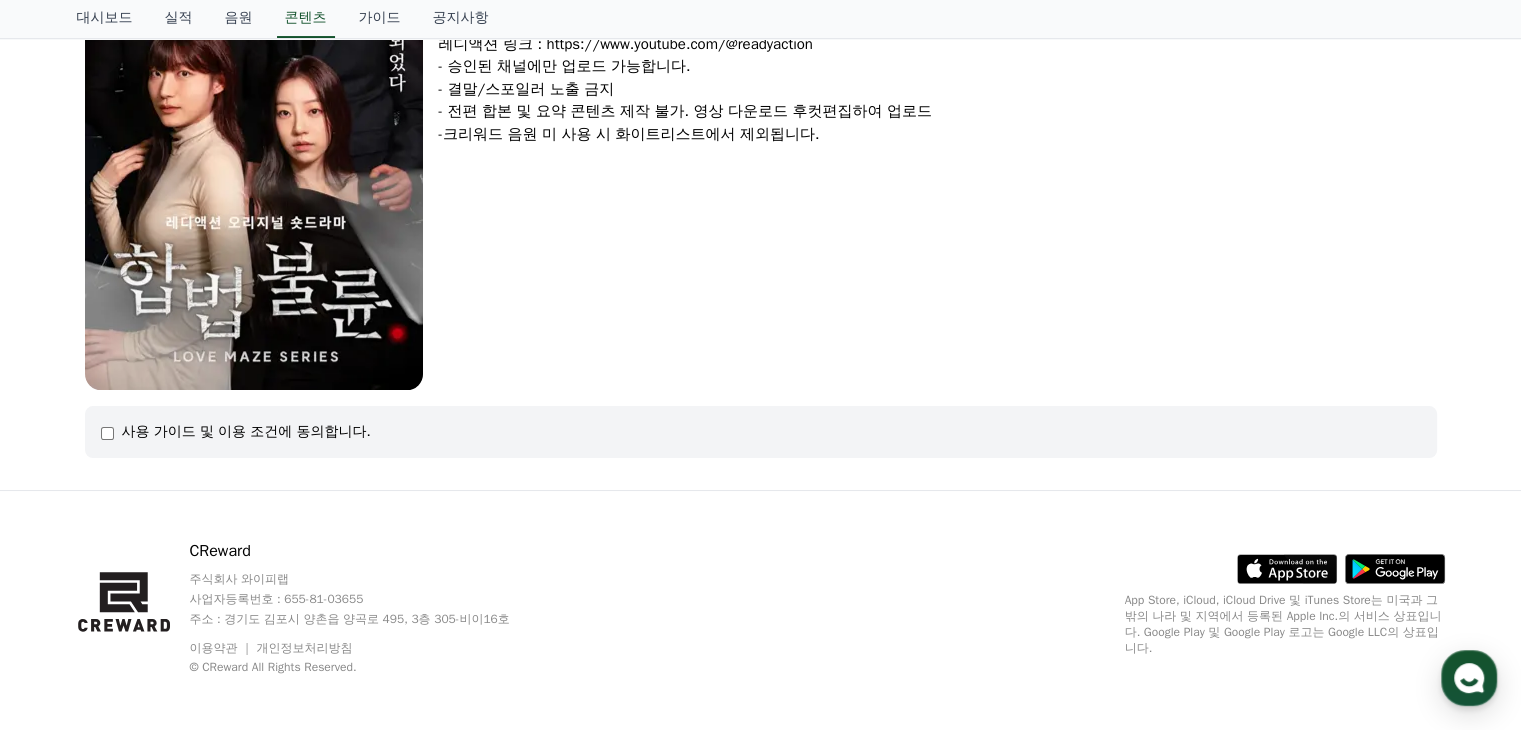 scroll, scrollTop: 432, scrollLeft: 0, axis: vertical 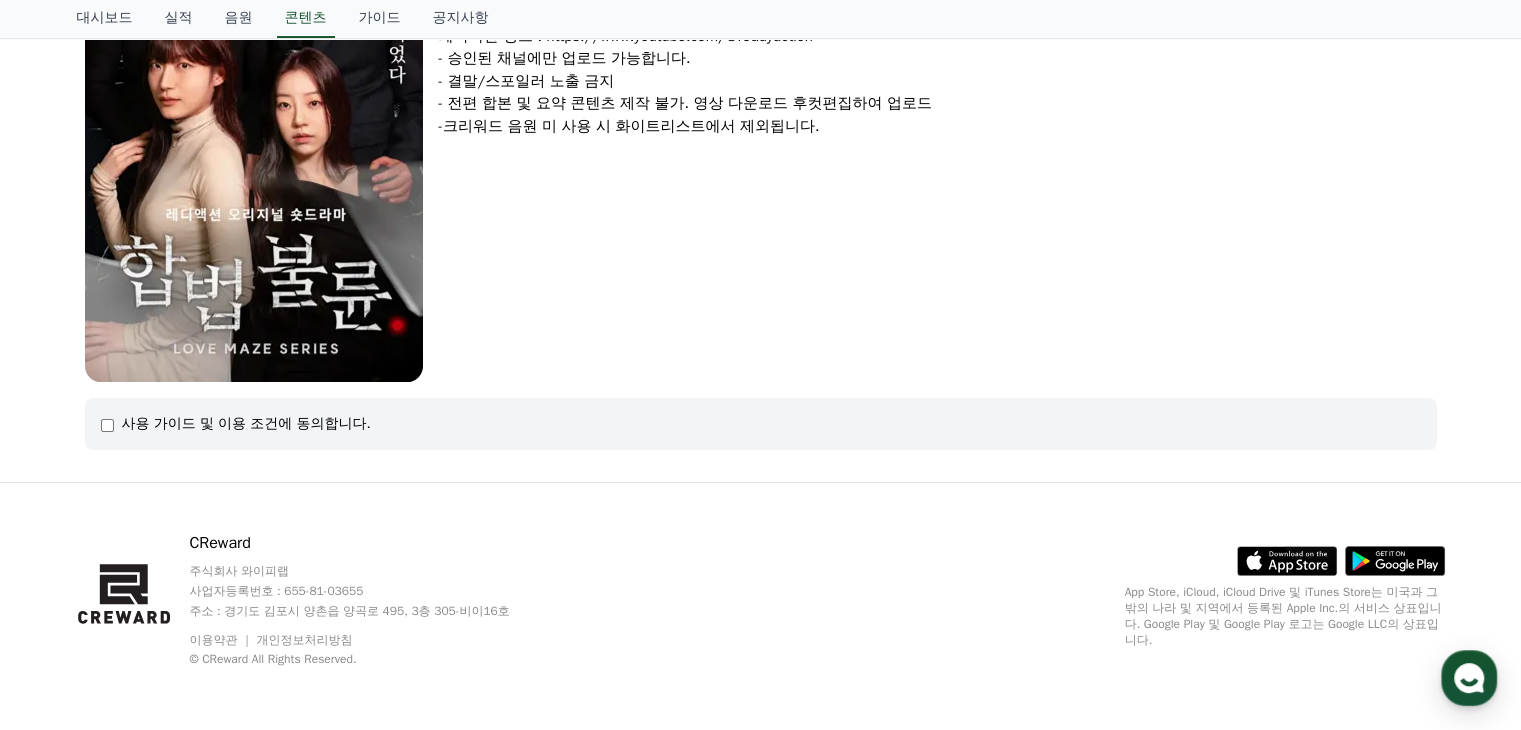 click on "사용 가이드 및 이용 조건에 동의합니다." at bounding box center [246, 424] 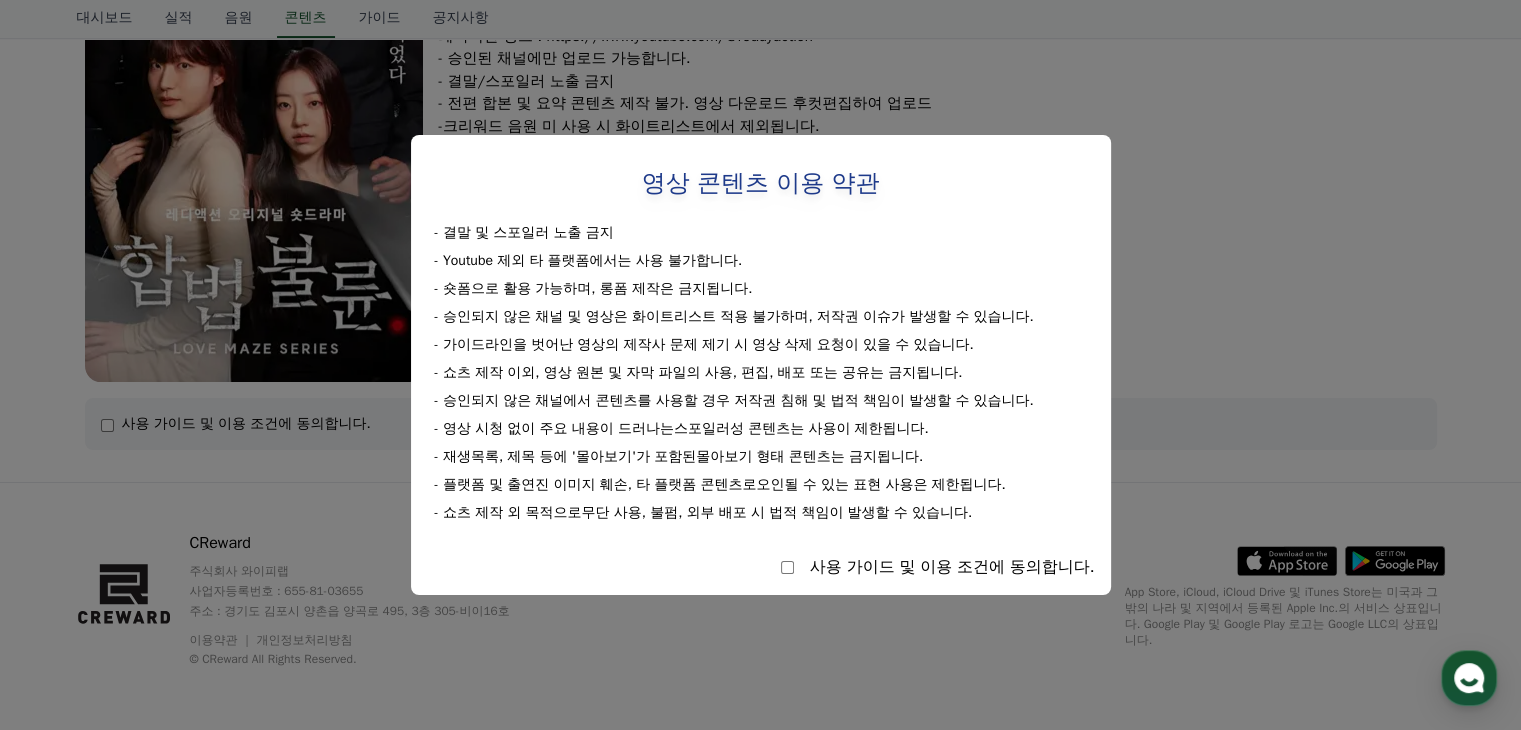 select 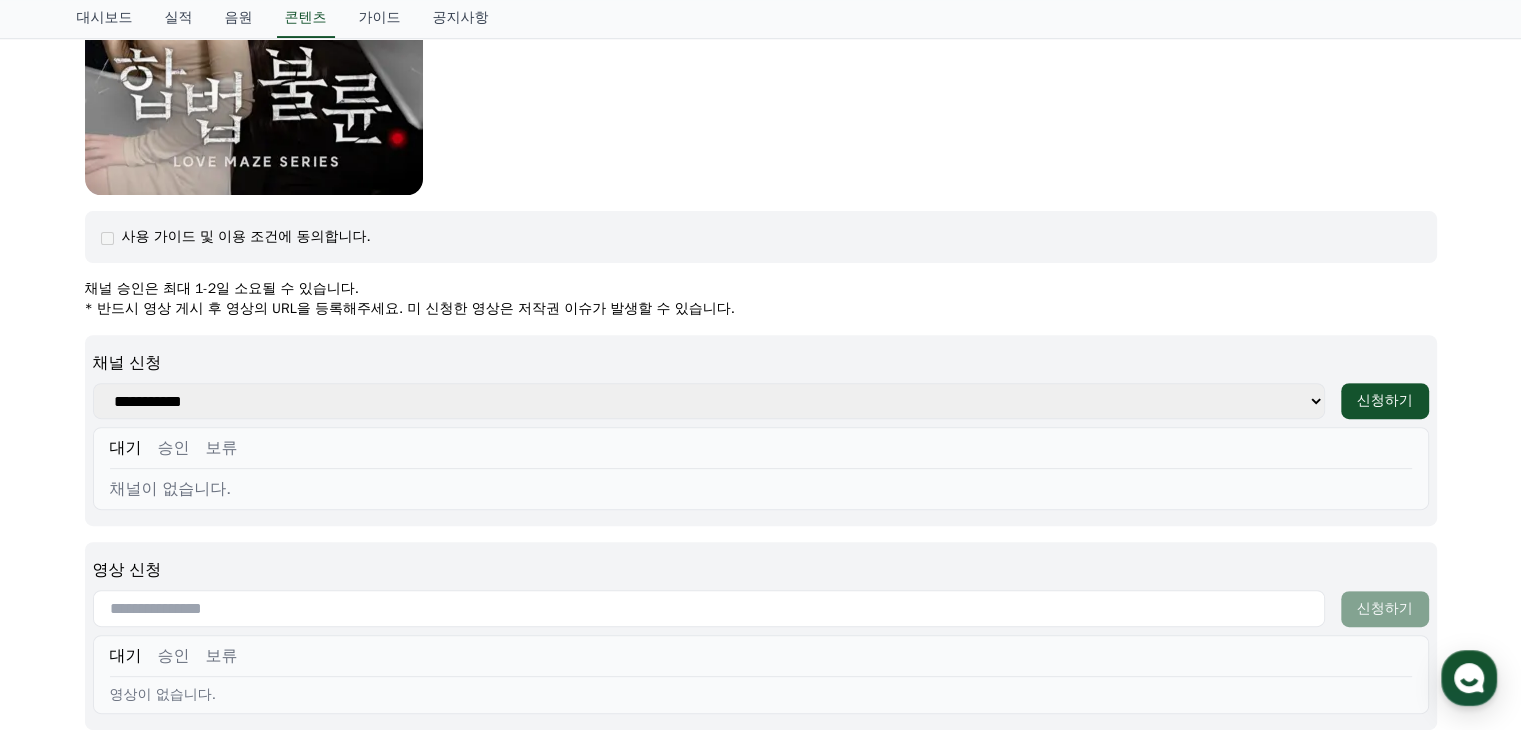 scroll, scrollTop: 632, scrollLeft: 0, axis: vertical 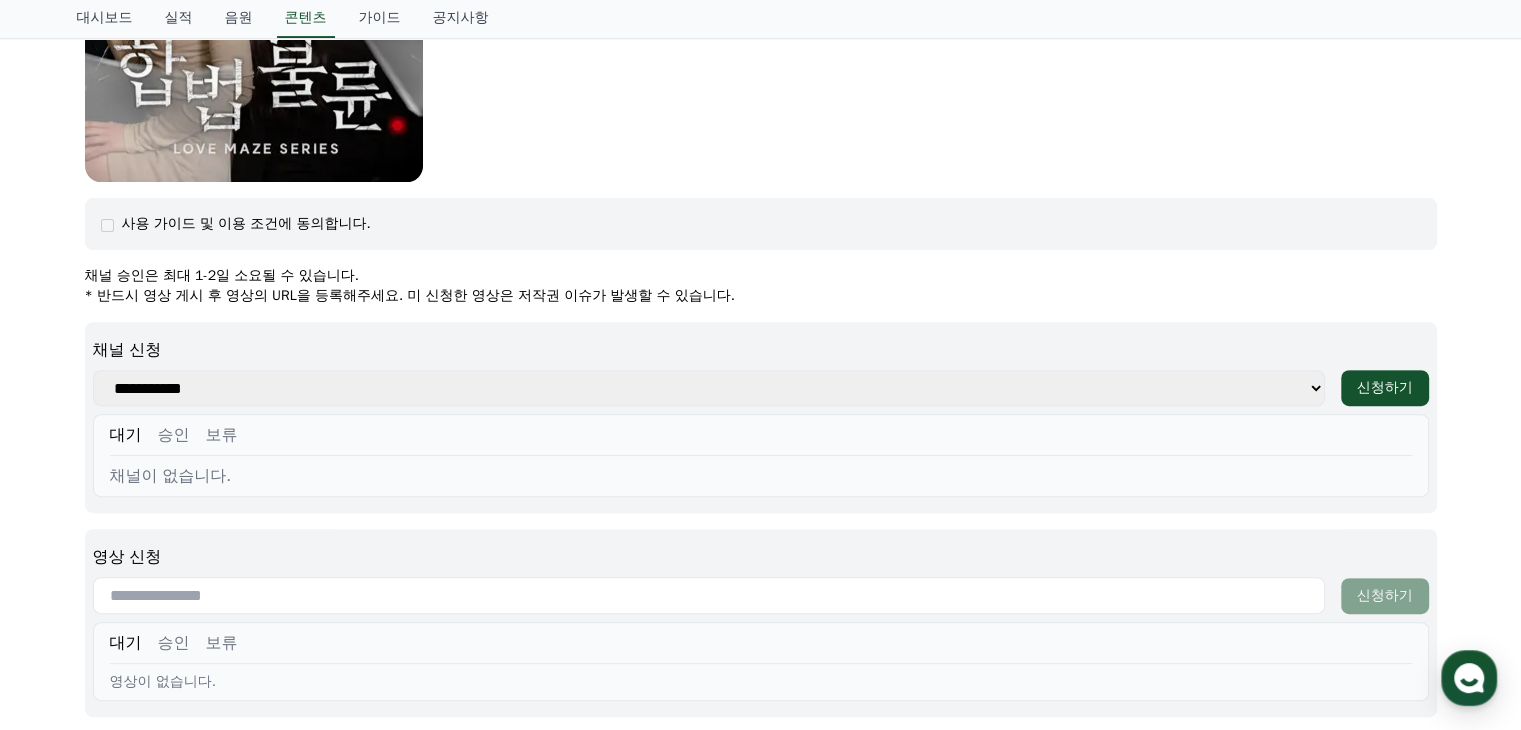 click on "**********" at bounding box center [709, 388] 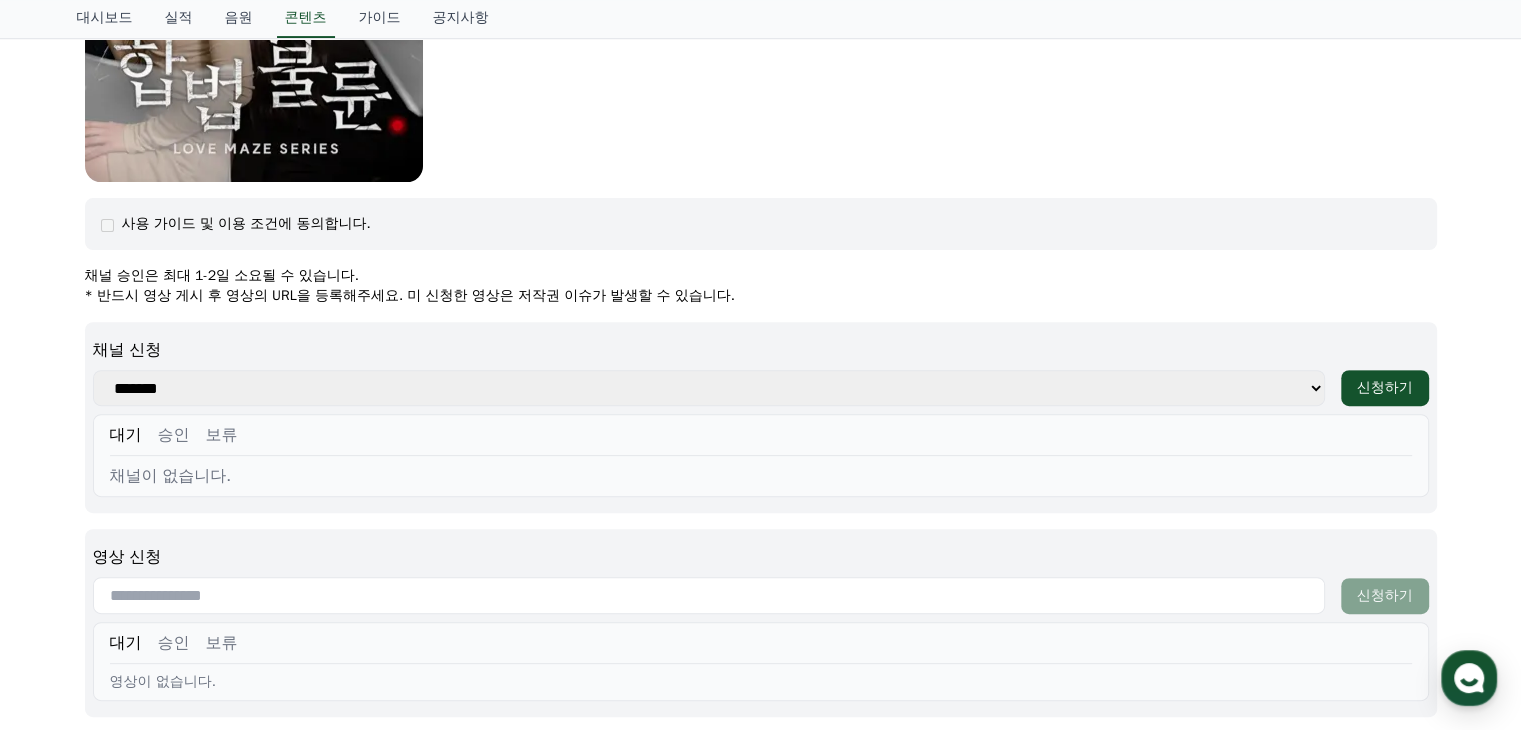 click on "대기   승인   보류   채널이 없습니다." at bounding box center (761, 455) 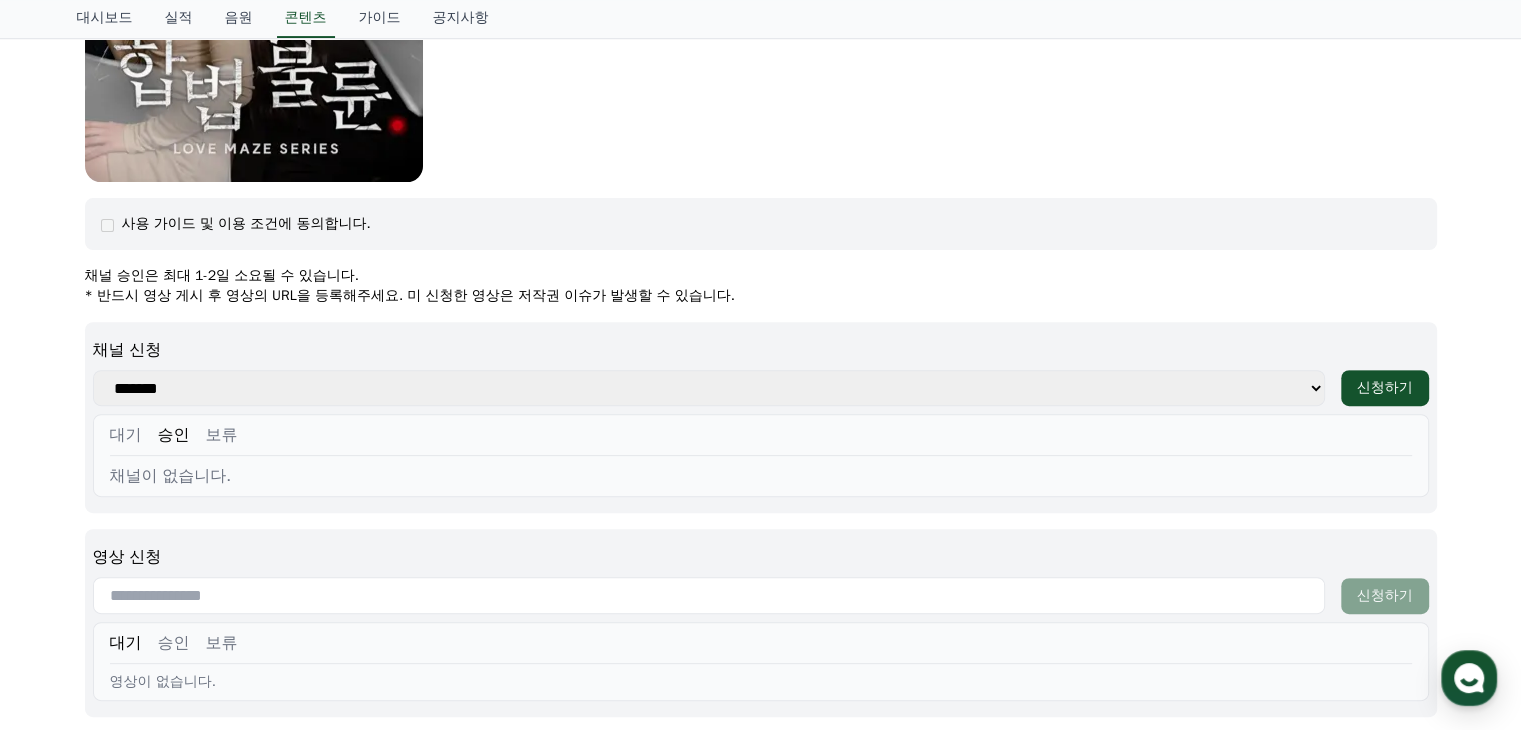 click on "보류" at bounding box center [222, 435] 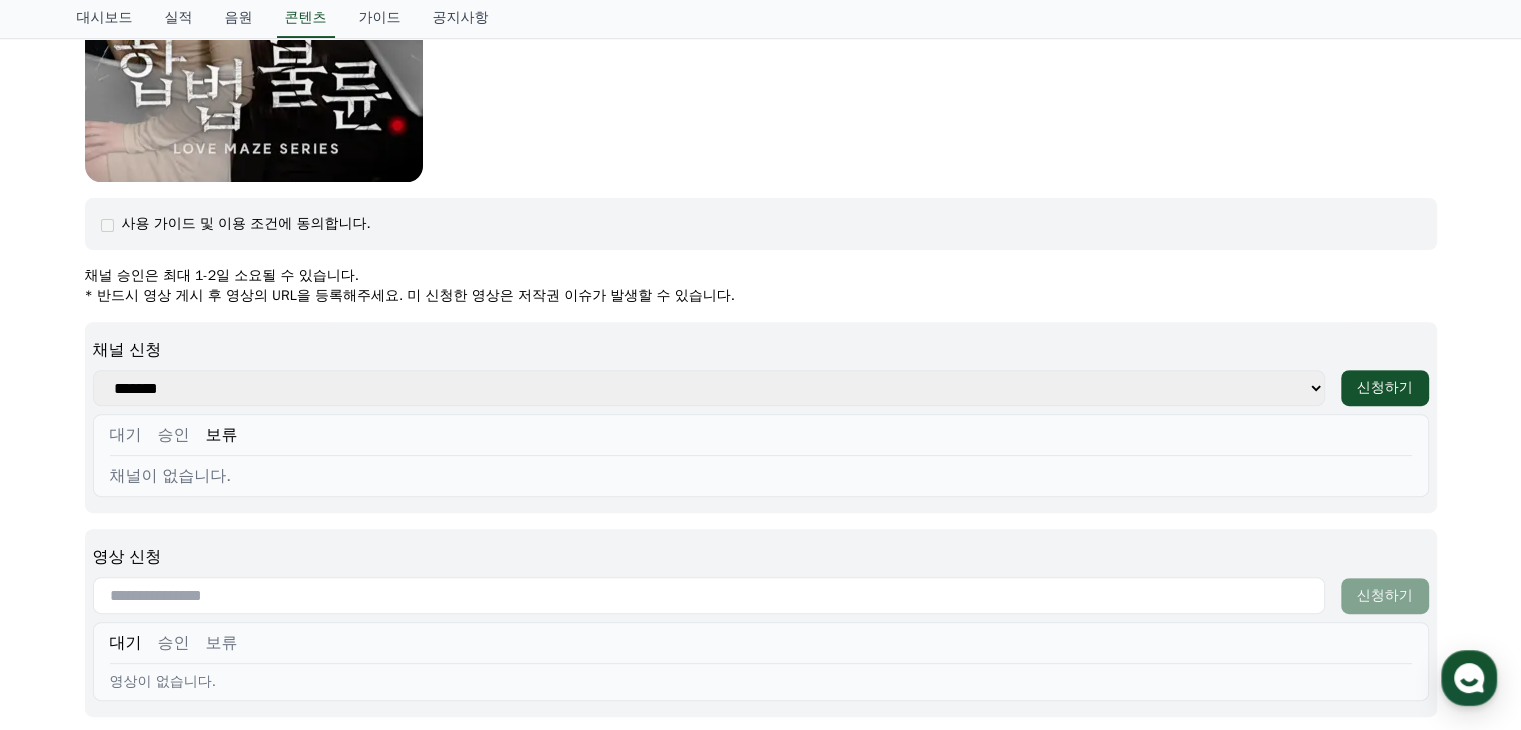 click on "승인" at bounding box center [174, 435] 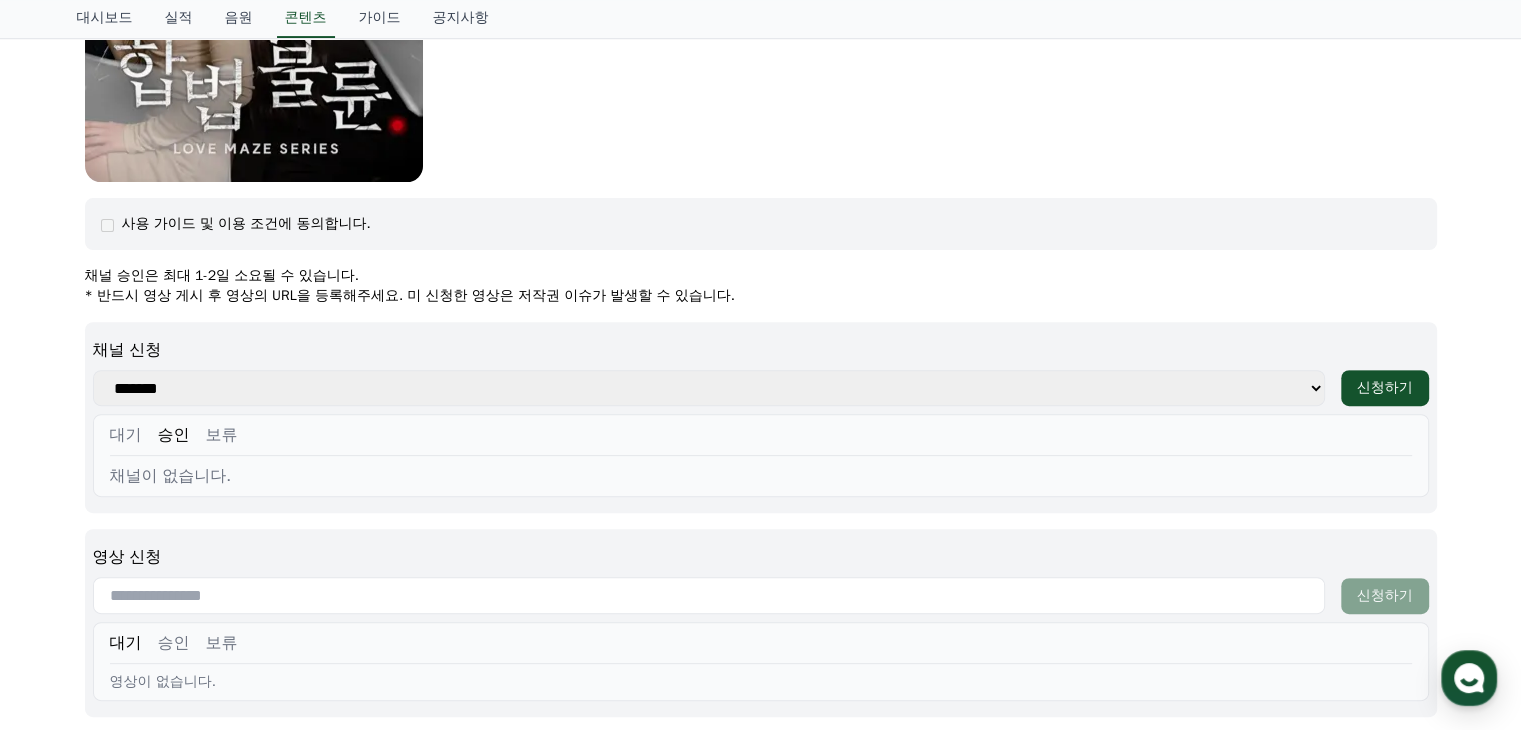 click on "대기" at bounding box center [126, 435] 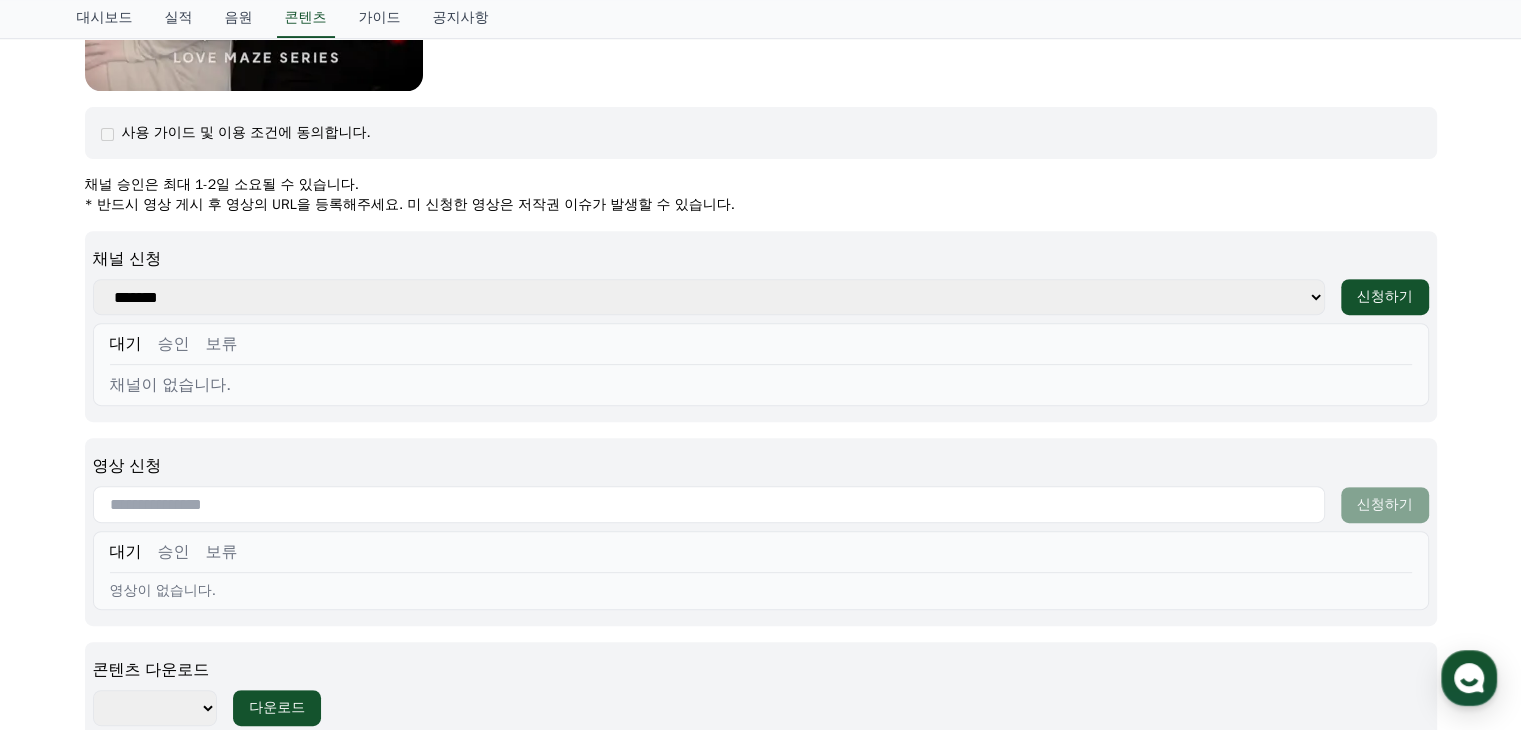 scroll, scrollTop: 832, scrollLeft: 0, axis: vertical 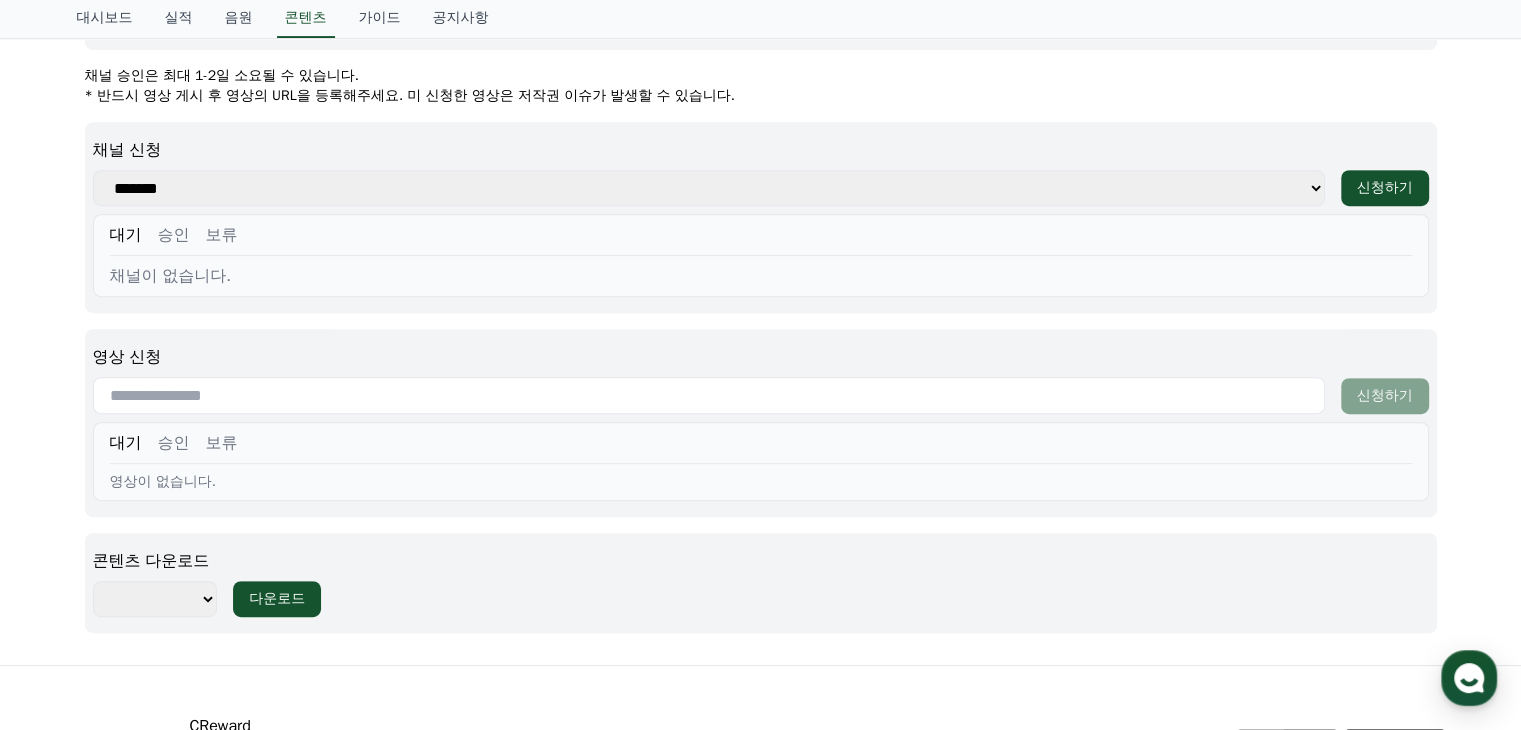click on "**********" at bounding box center (155, 599) 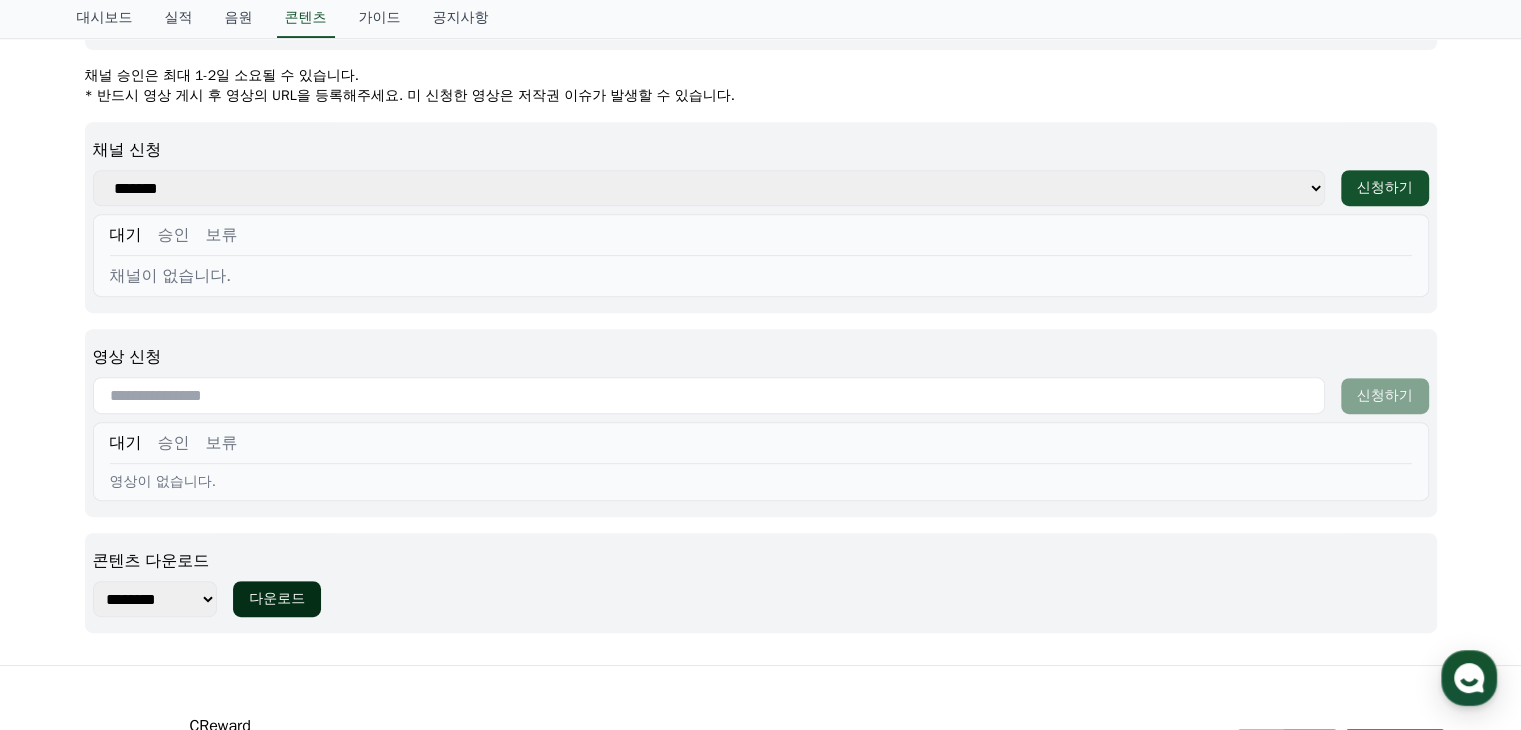 click on "다운로드" at bounding box center (277, 599) 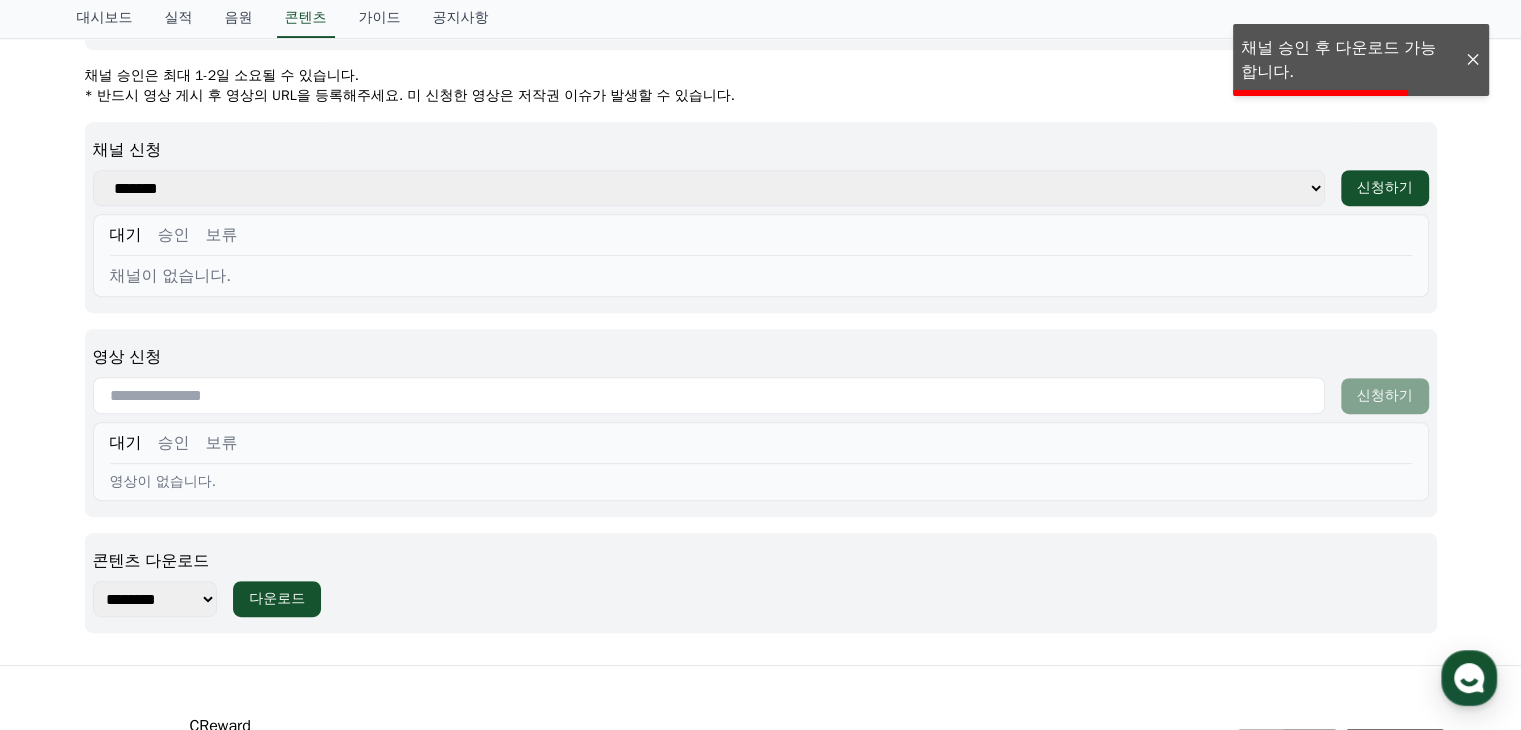 click on "채널 승인은 최대 1-2일 소요될 수 있습니다." at bounding box center [761, 76] 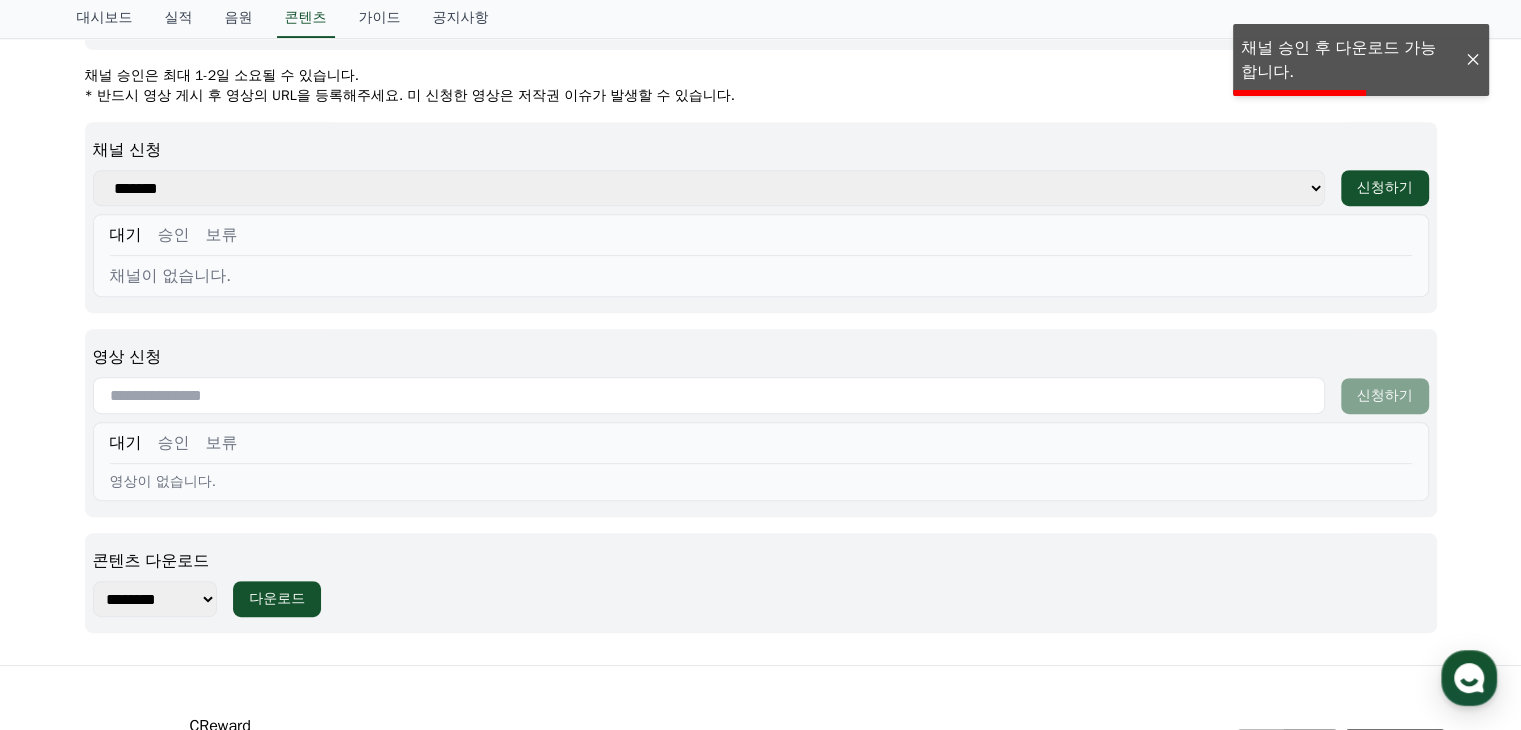 click at bounding box center (1473, 60) 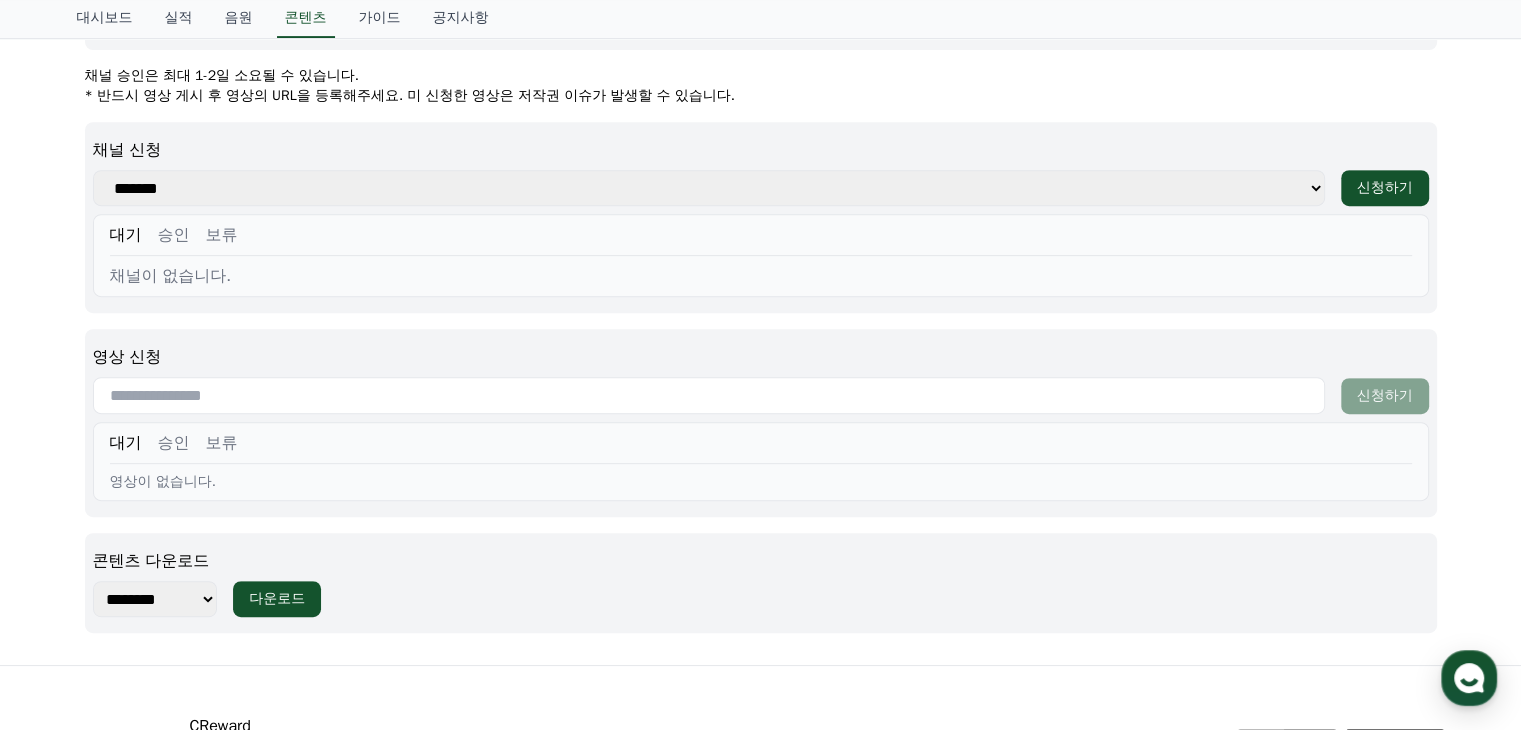 click on "승인" at bounding box center [174, 235] 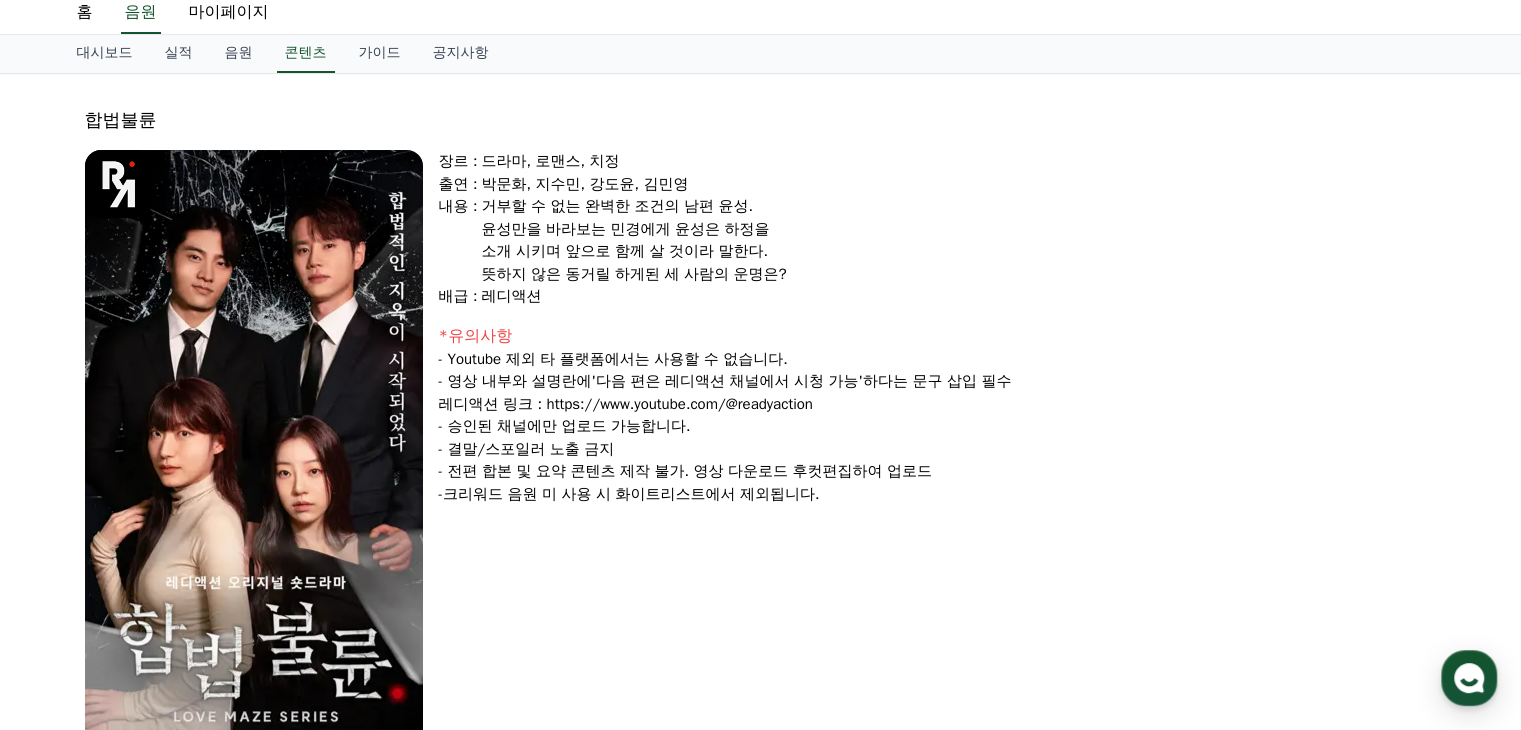 scroll, scrollTop: 0, scrollLeft: 0, axis: both 